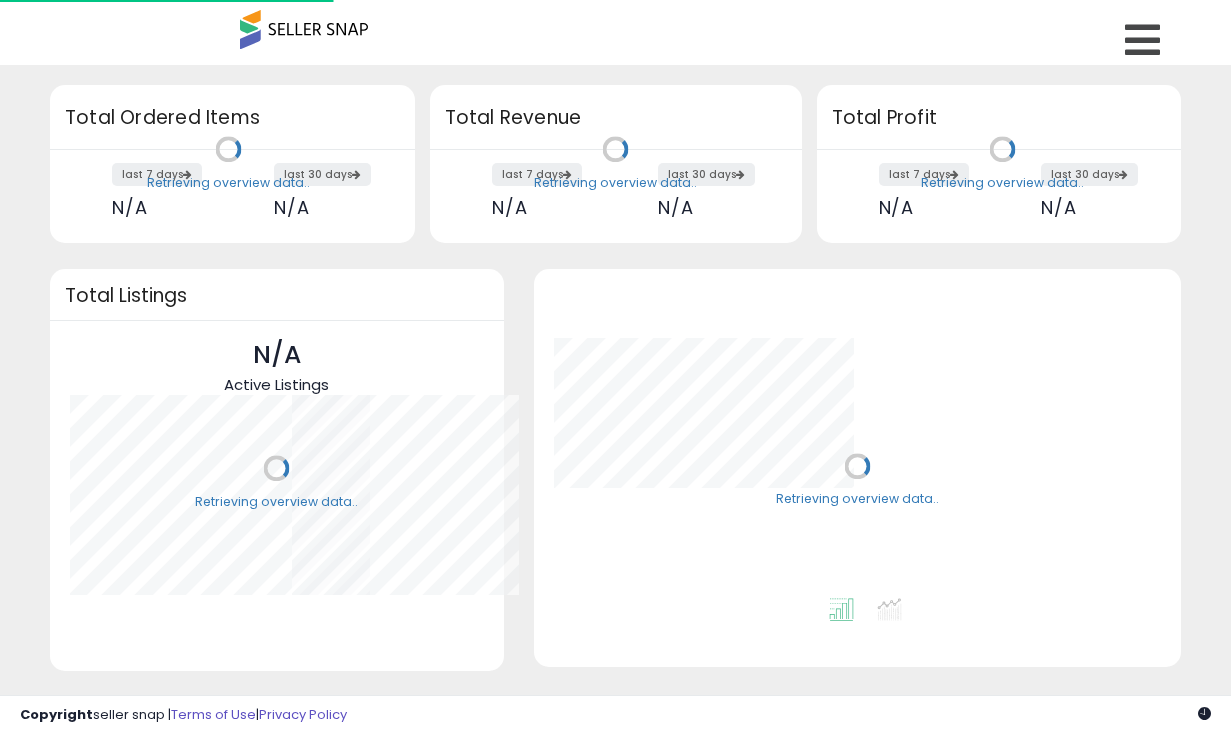 scroll, scrollTop: 0, scrollLeft: 0, axis: both 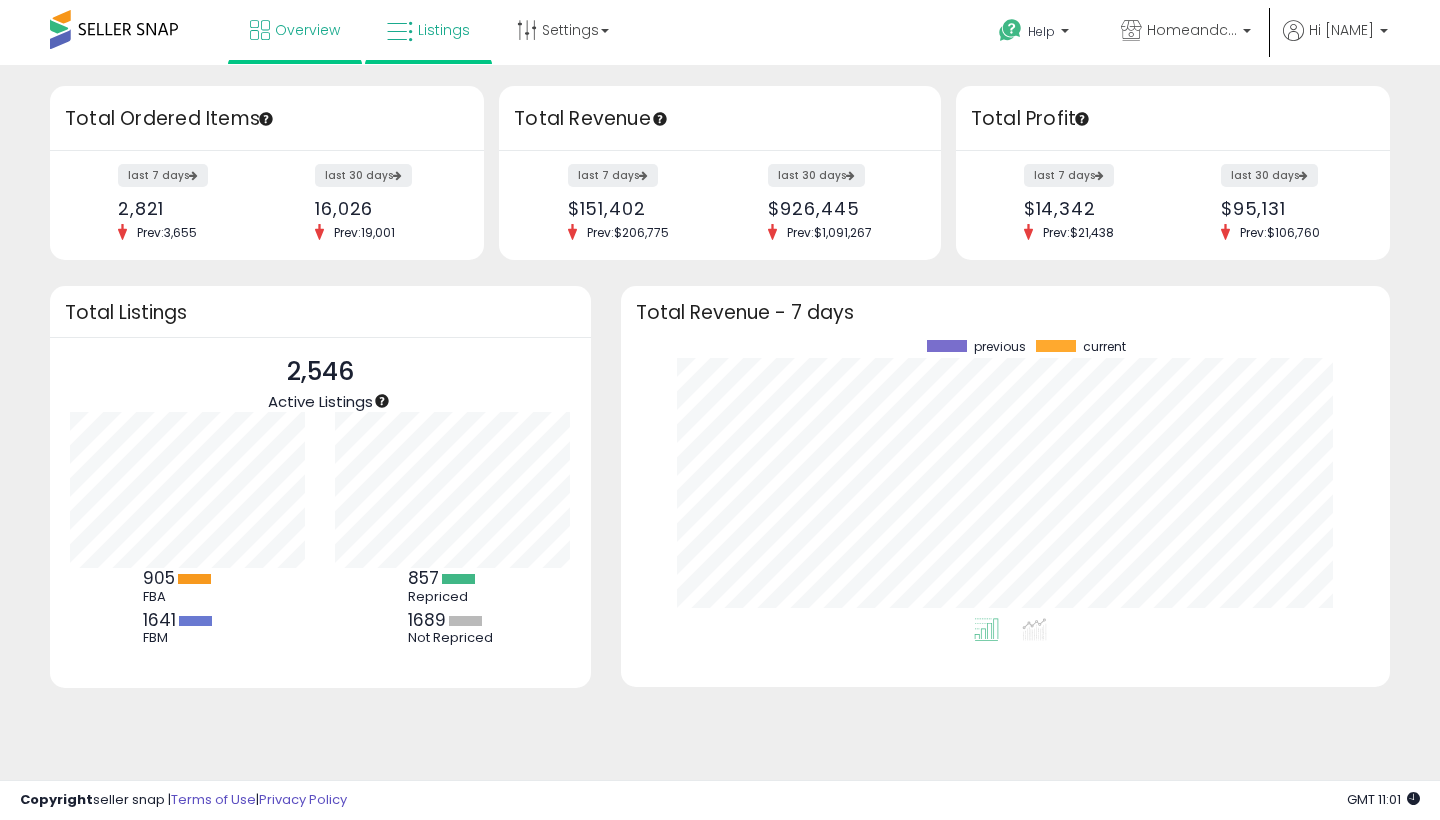 click on "Listings" at bounding box center [444, 30] 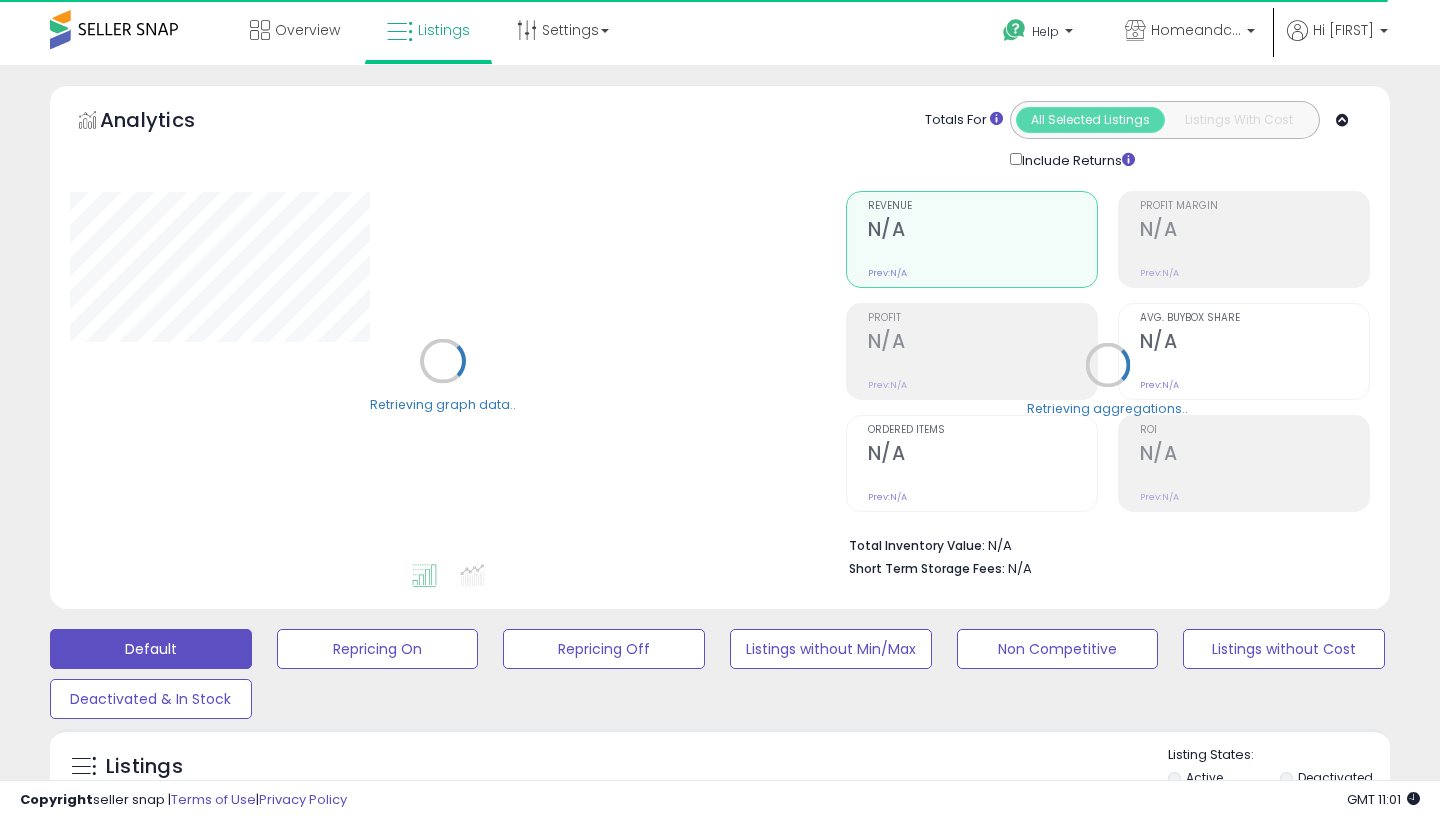 scroll, scrollTop: 543, scrollLeft: 0, axis: vertical 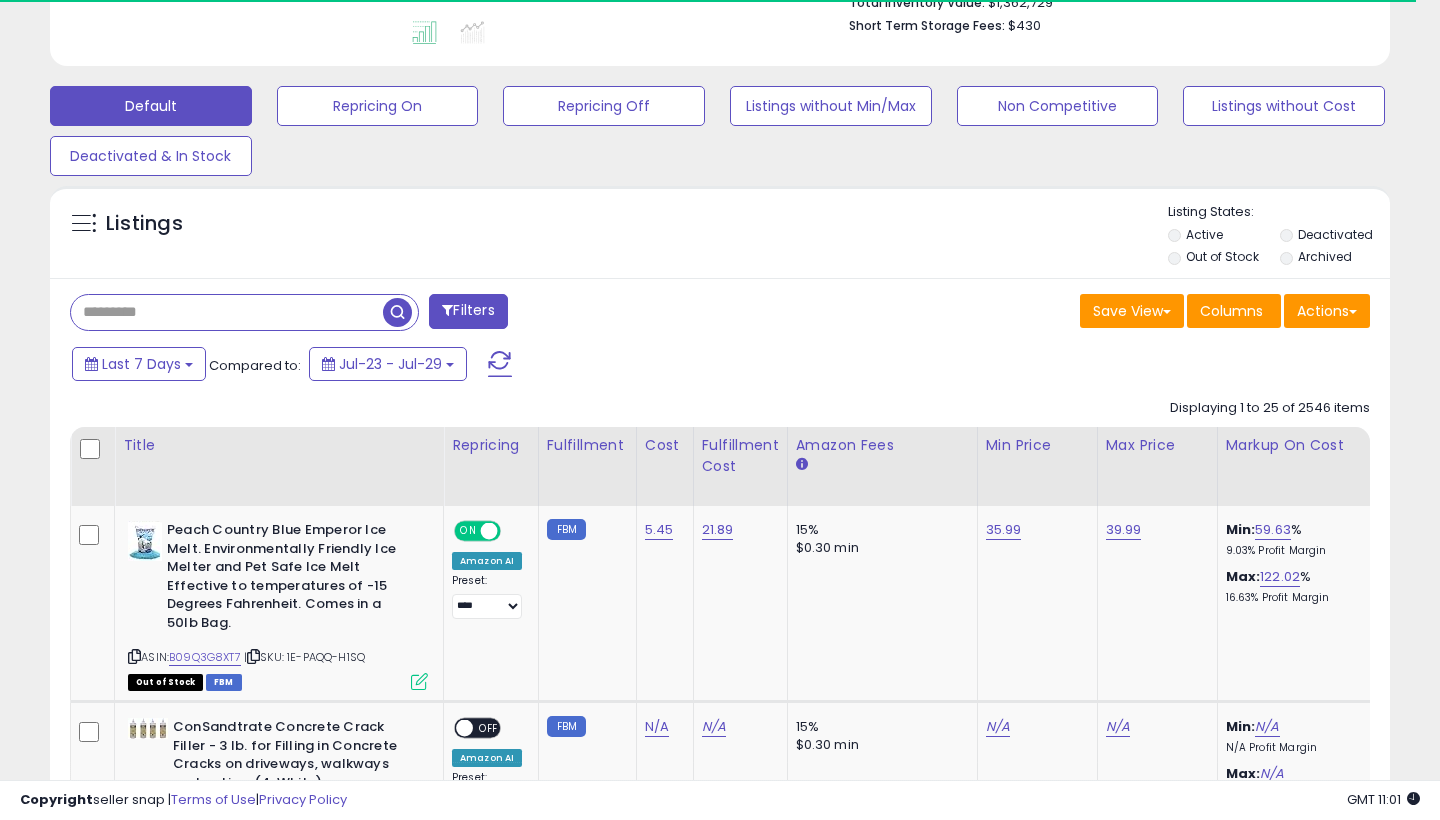 click at bounding box center (227, 312) 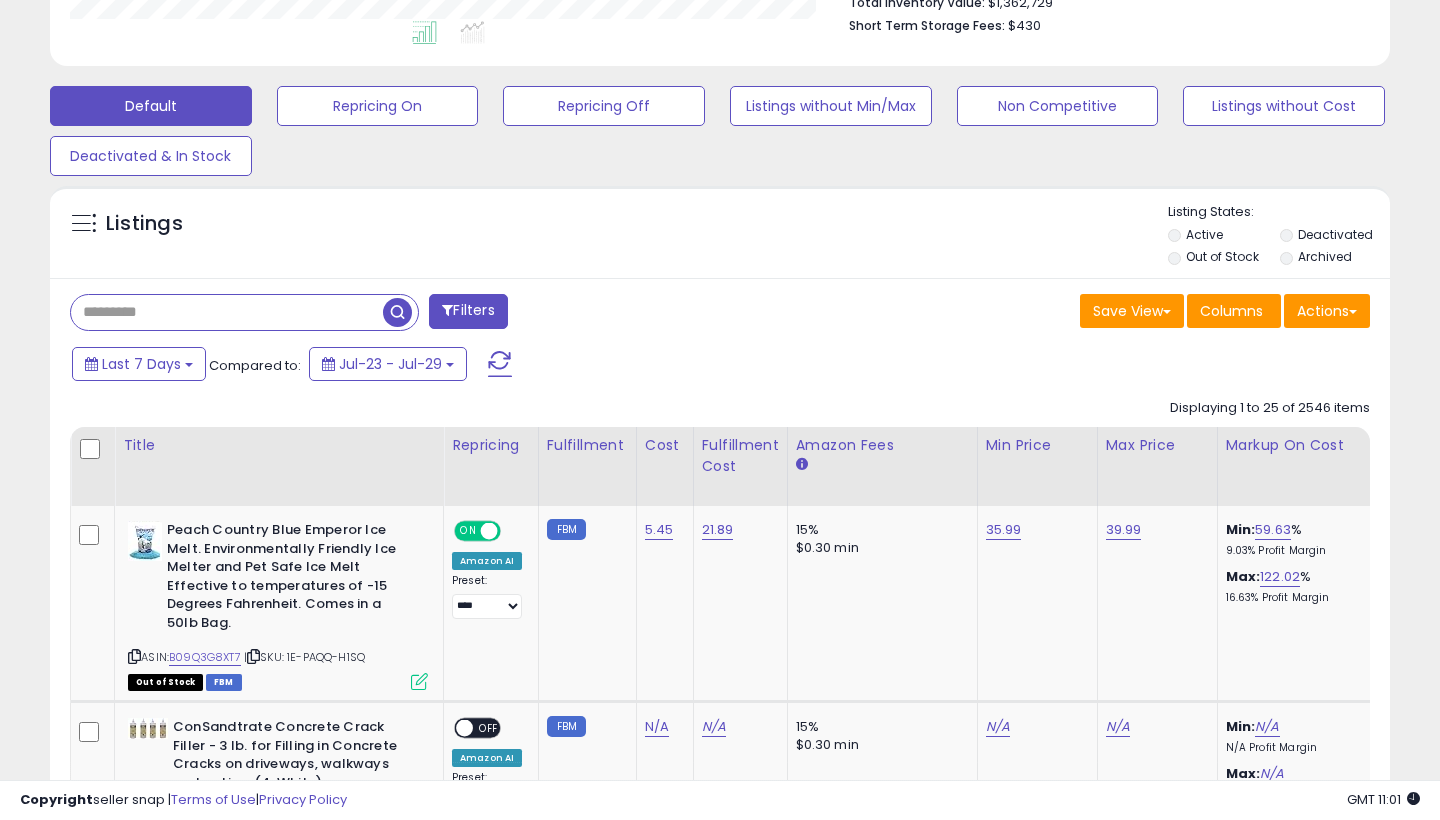 scroll, scrollTop: 999590, scrollLeft: 999224, axis: both 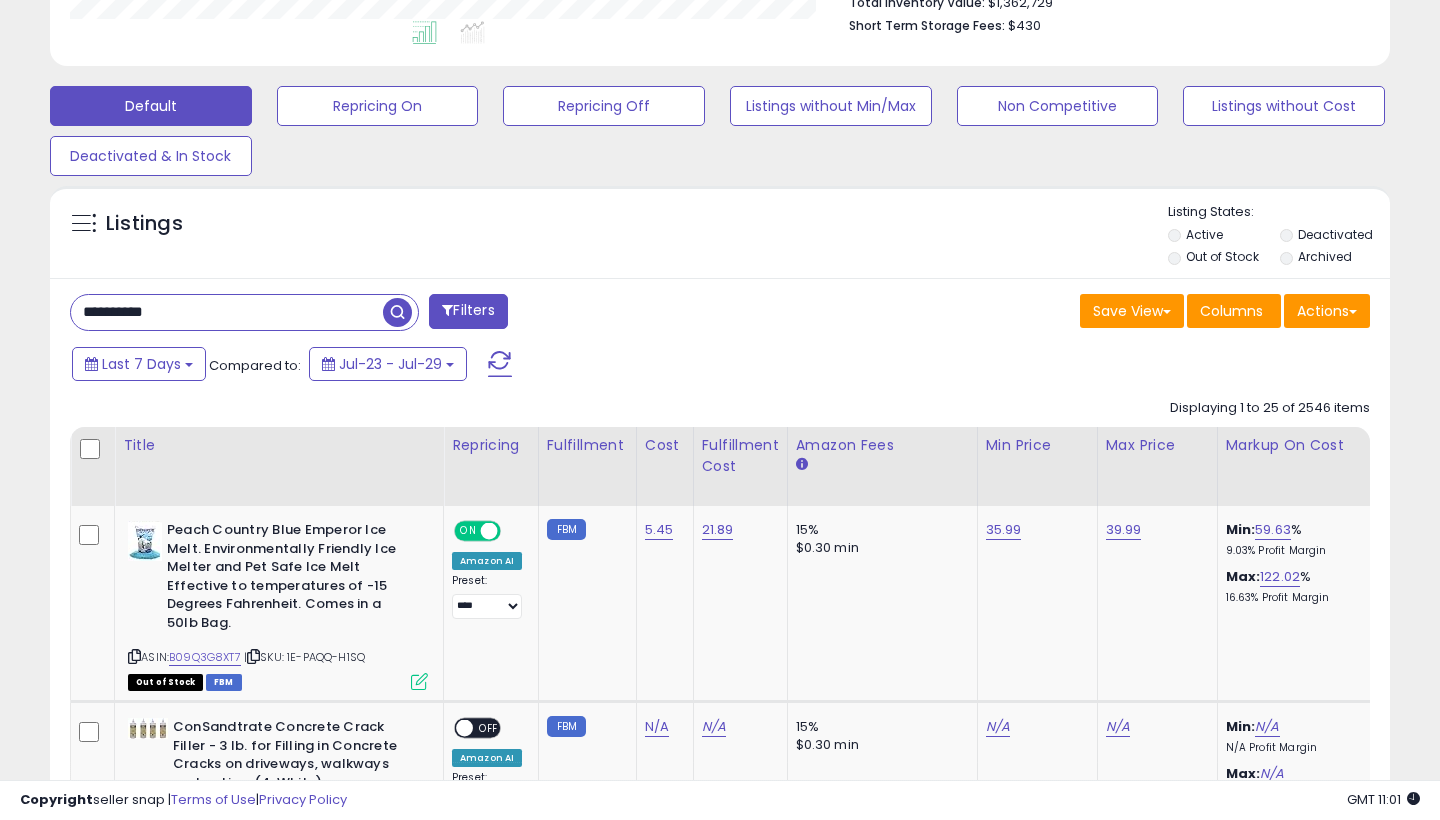 type on "**********" 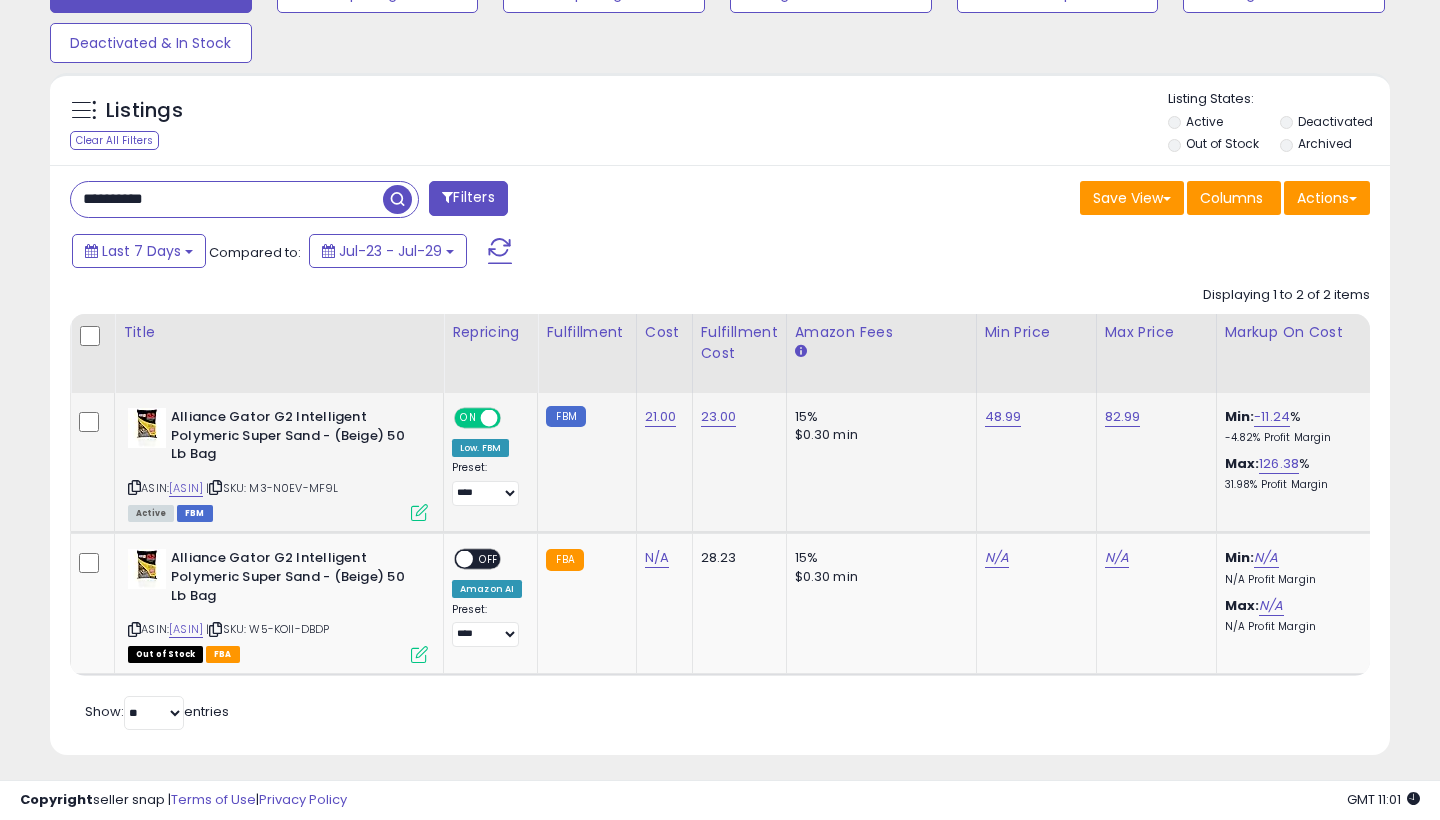 scroll, scrollTop: 655, scrollLeft: 0, axis: vertical 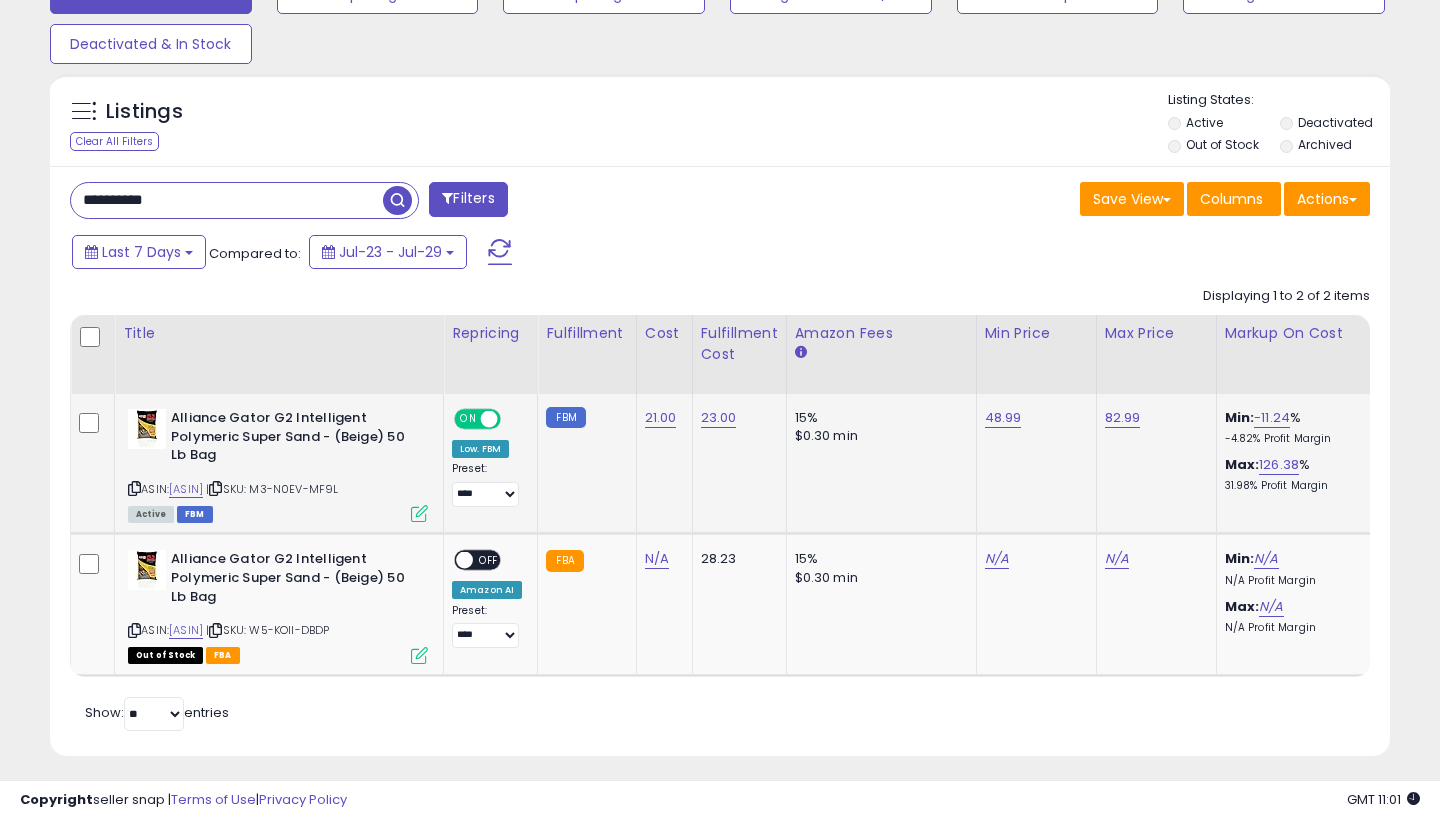 click at bounding box center [419, 513] 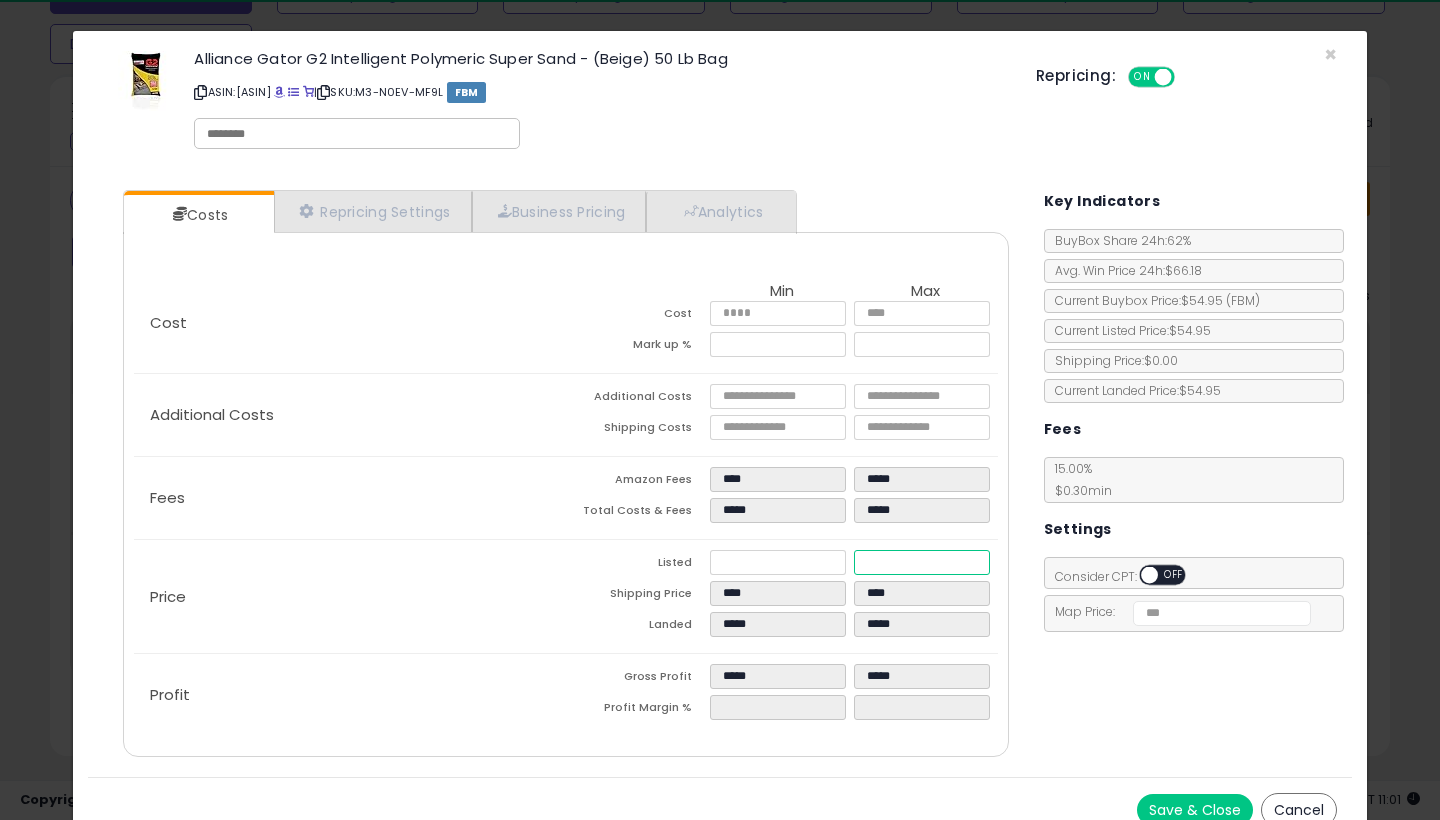 click on "*****" at bounding box center [922, 562] 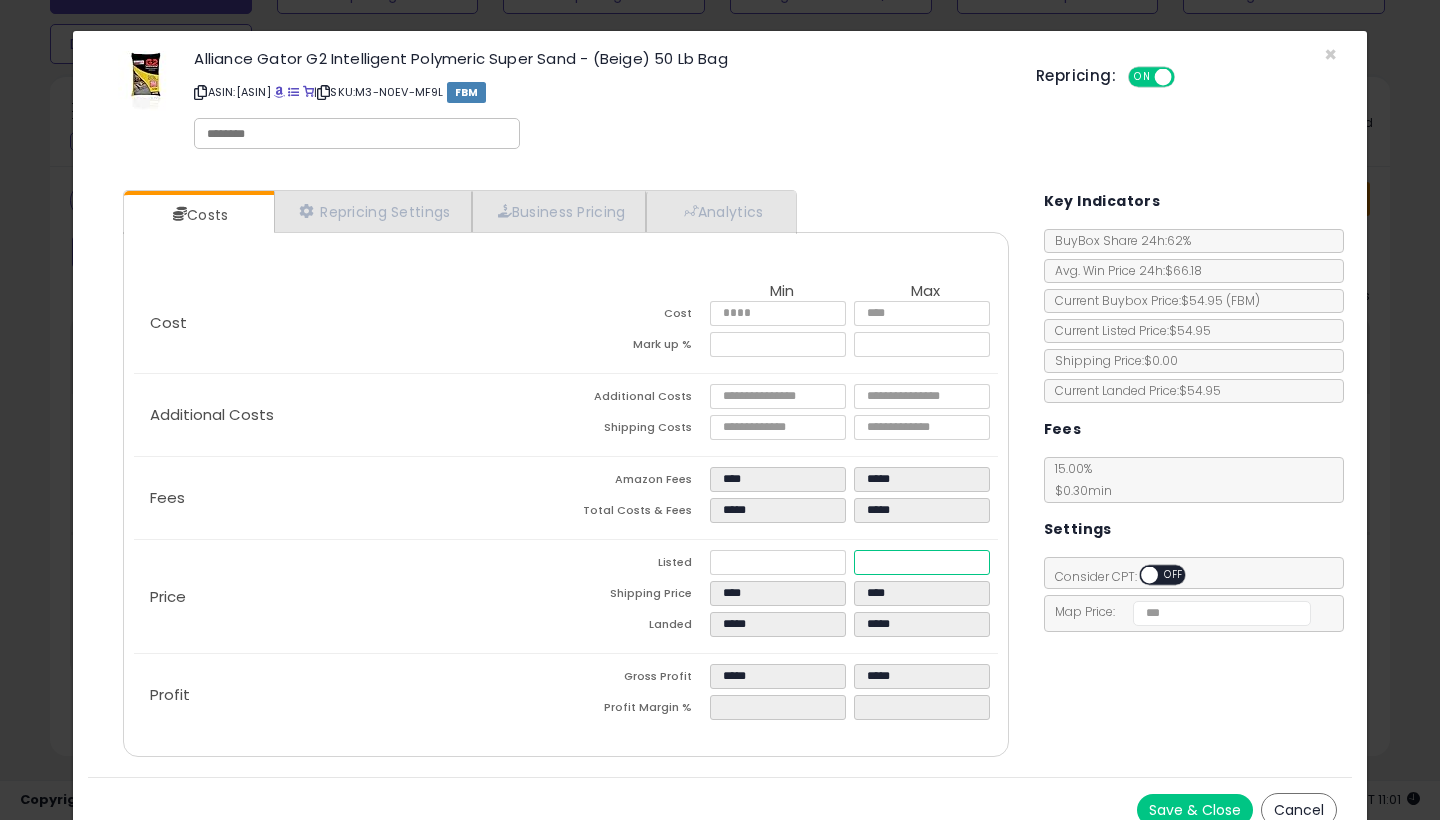 click on "*****" at bounding box center (922, 562) 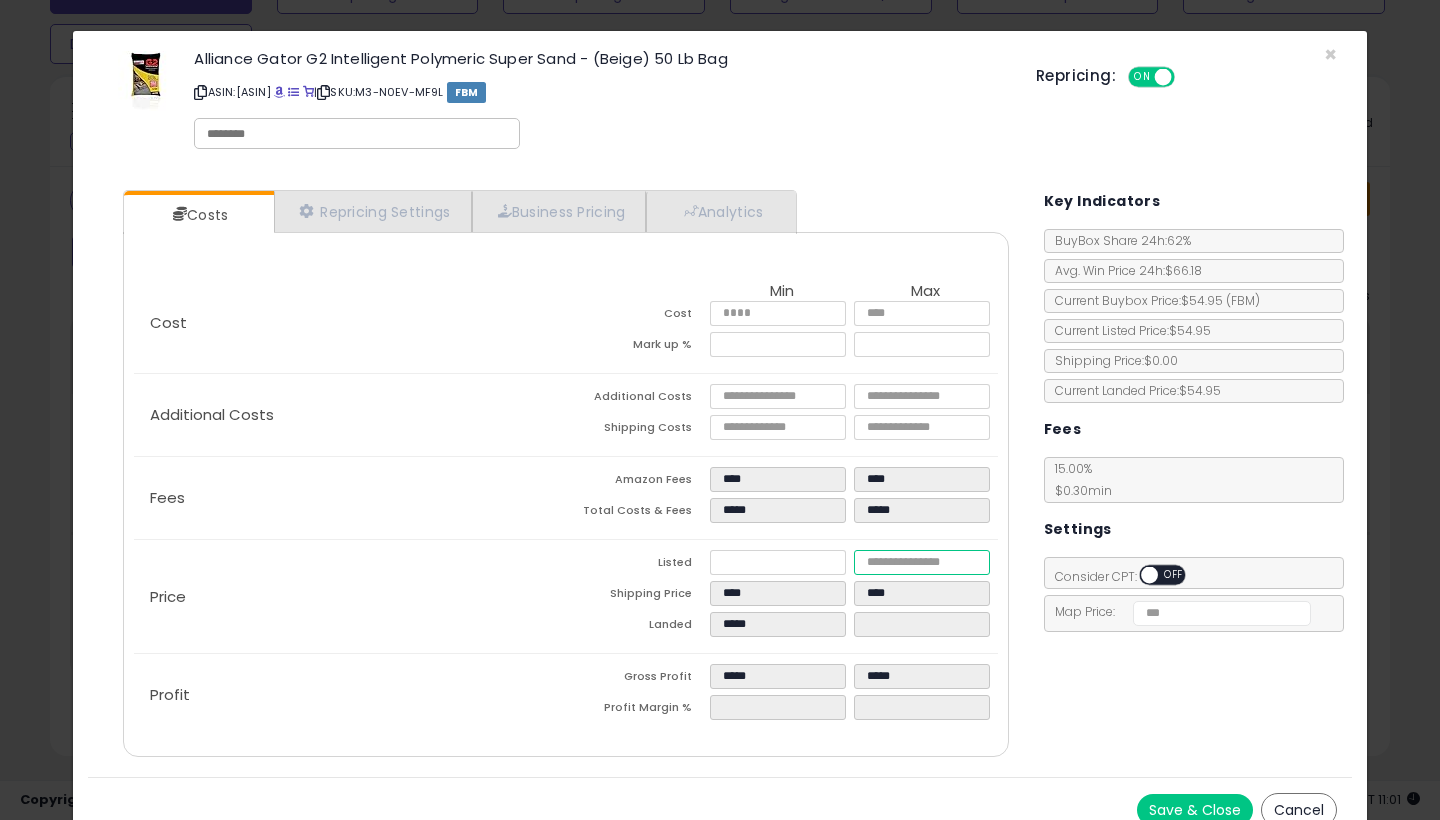 type on "****" 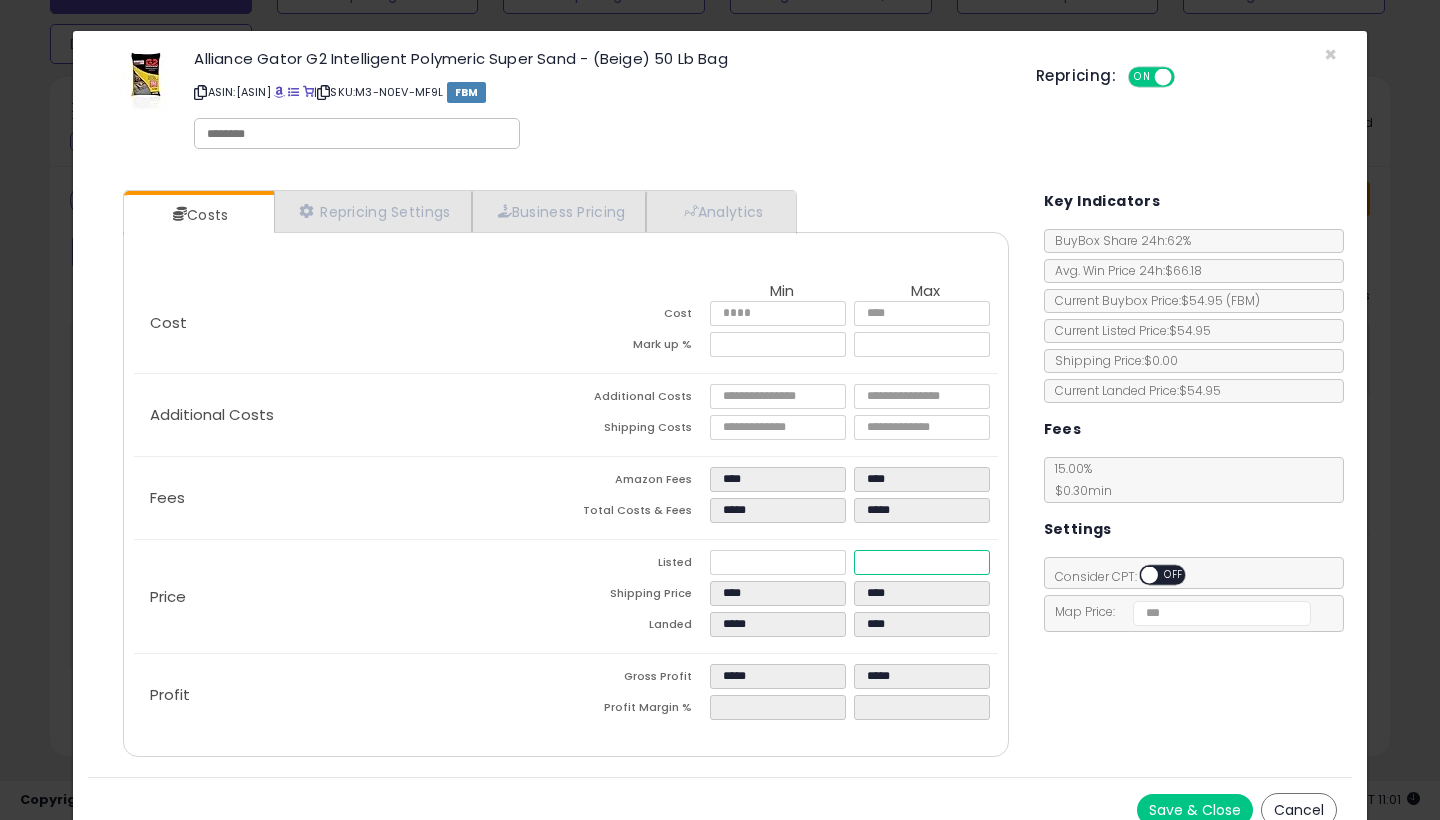type on "****" 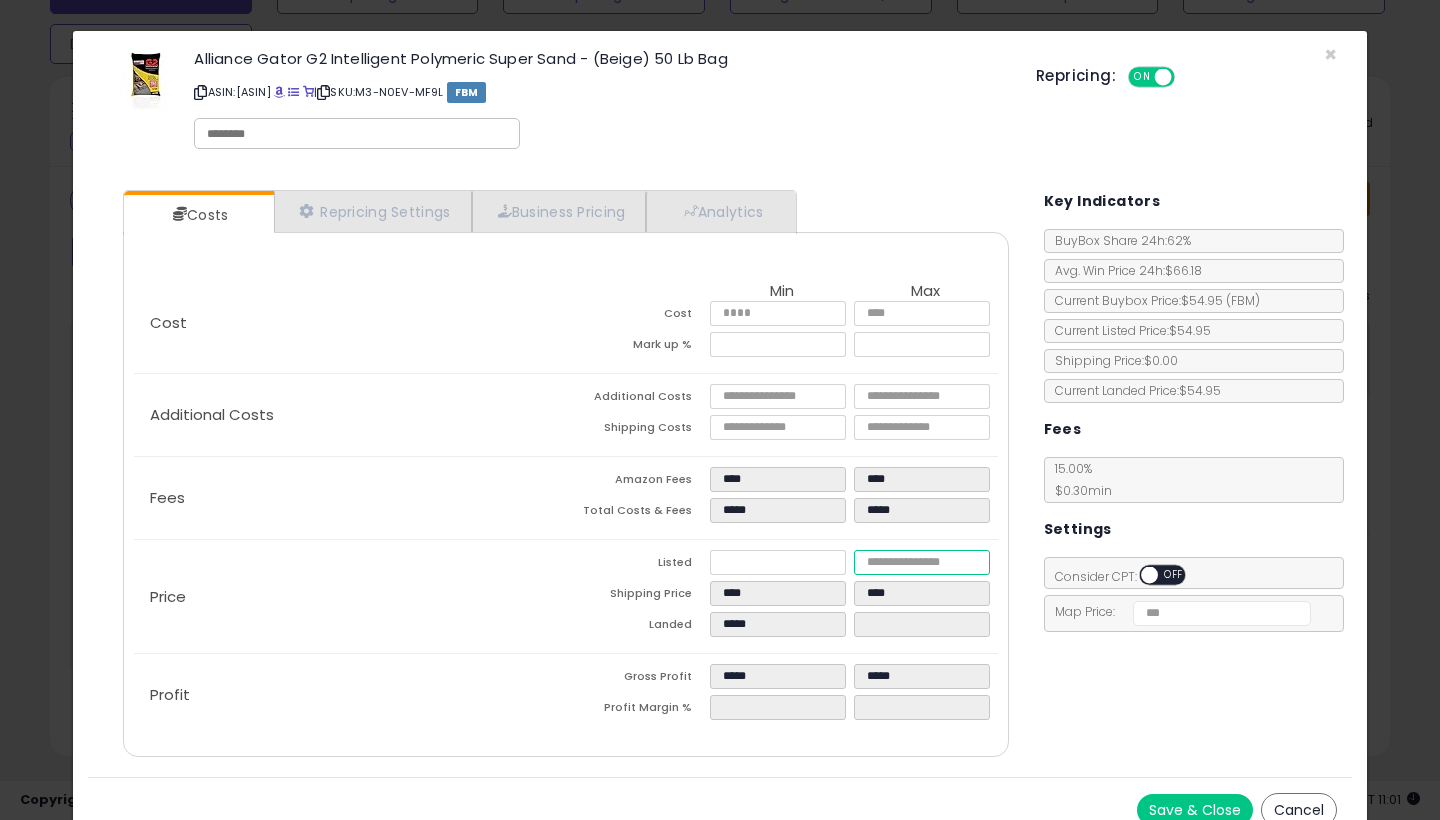type on "****" 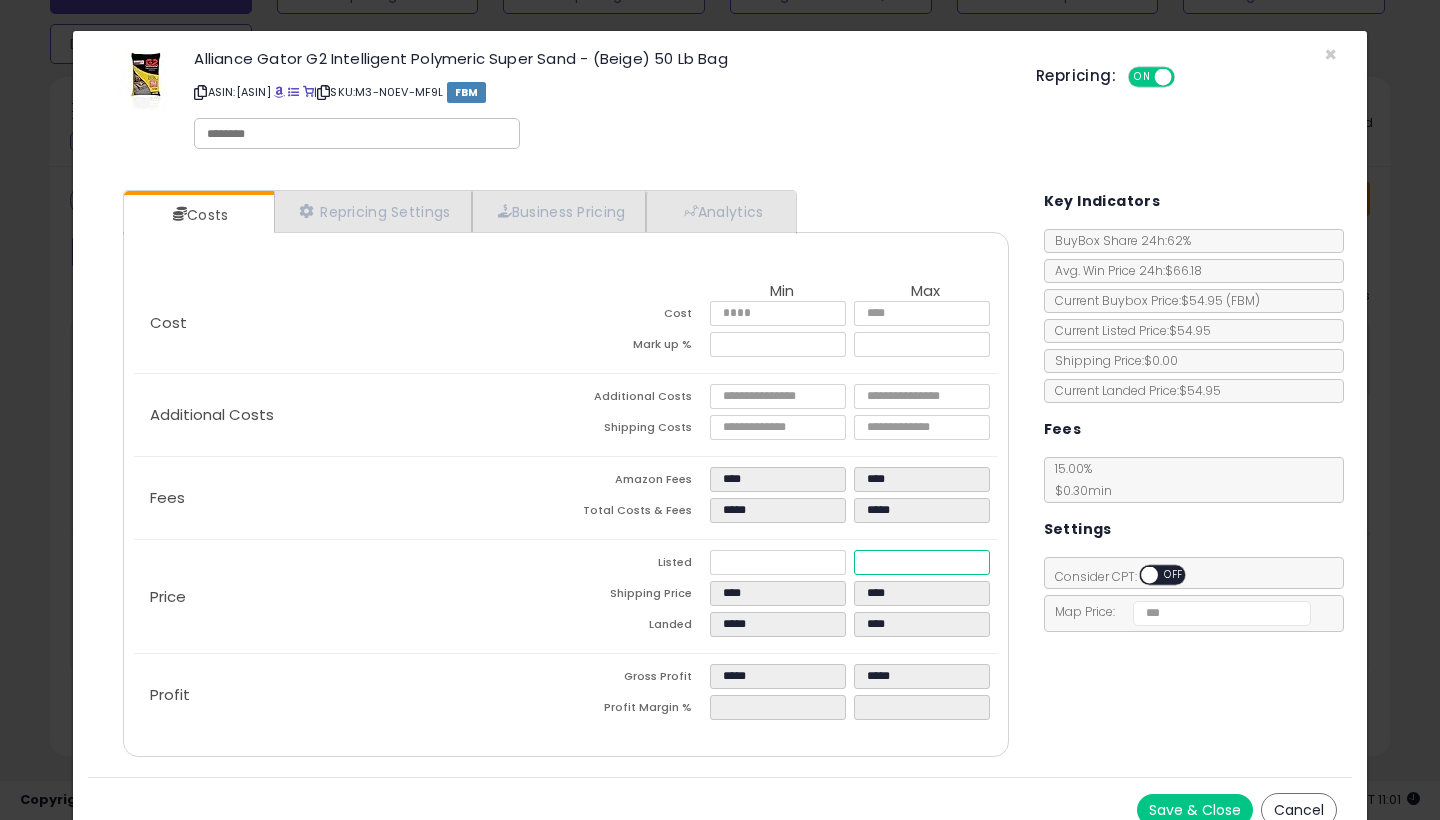 type on "*****" 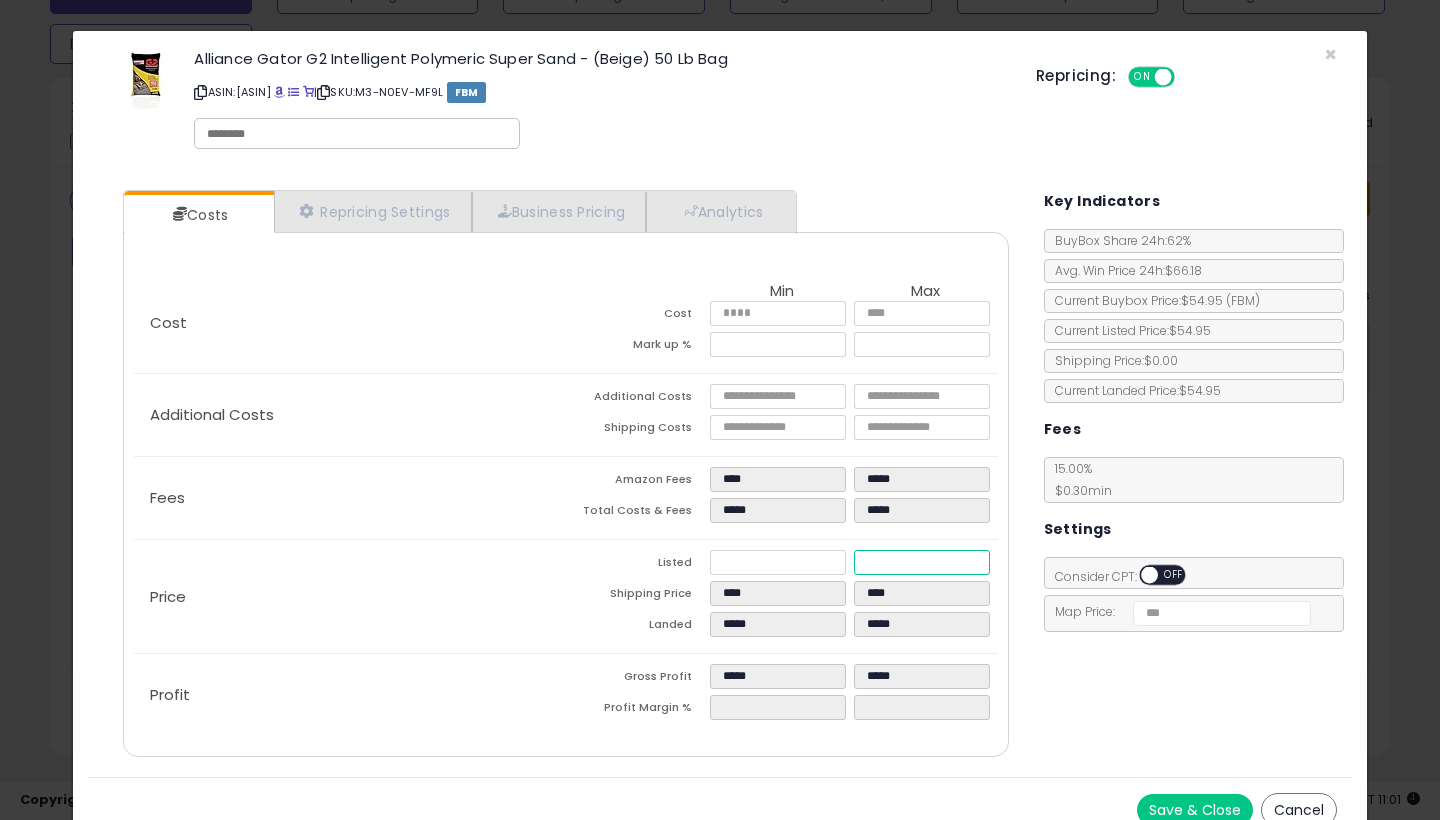 type on "*****" 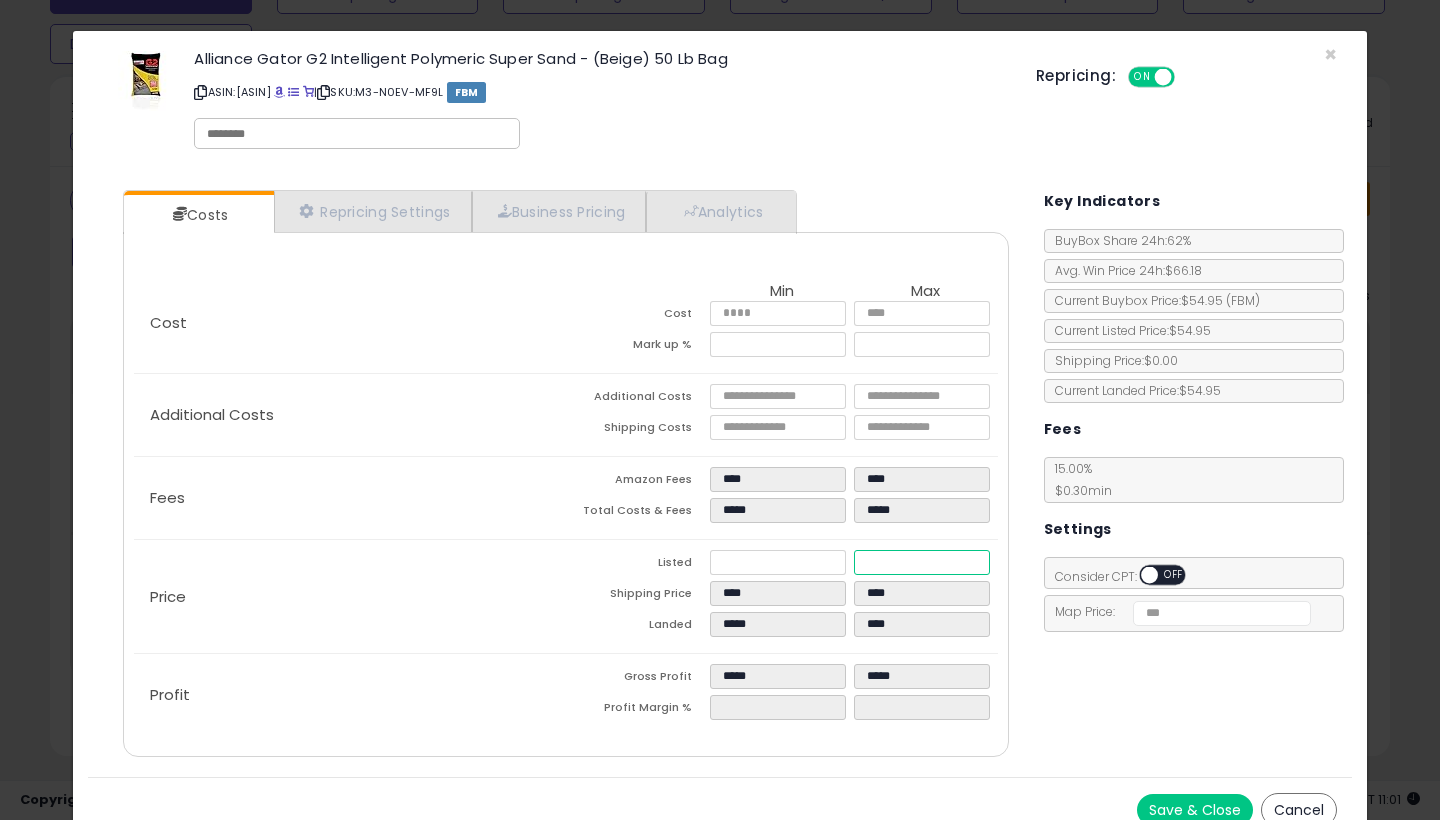 type on "****" 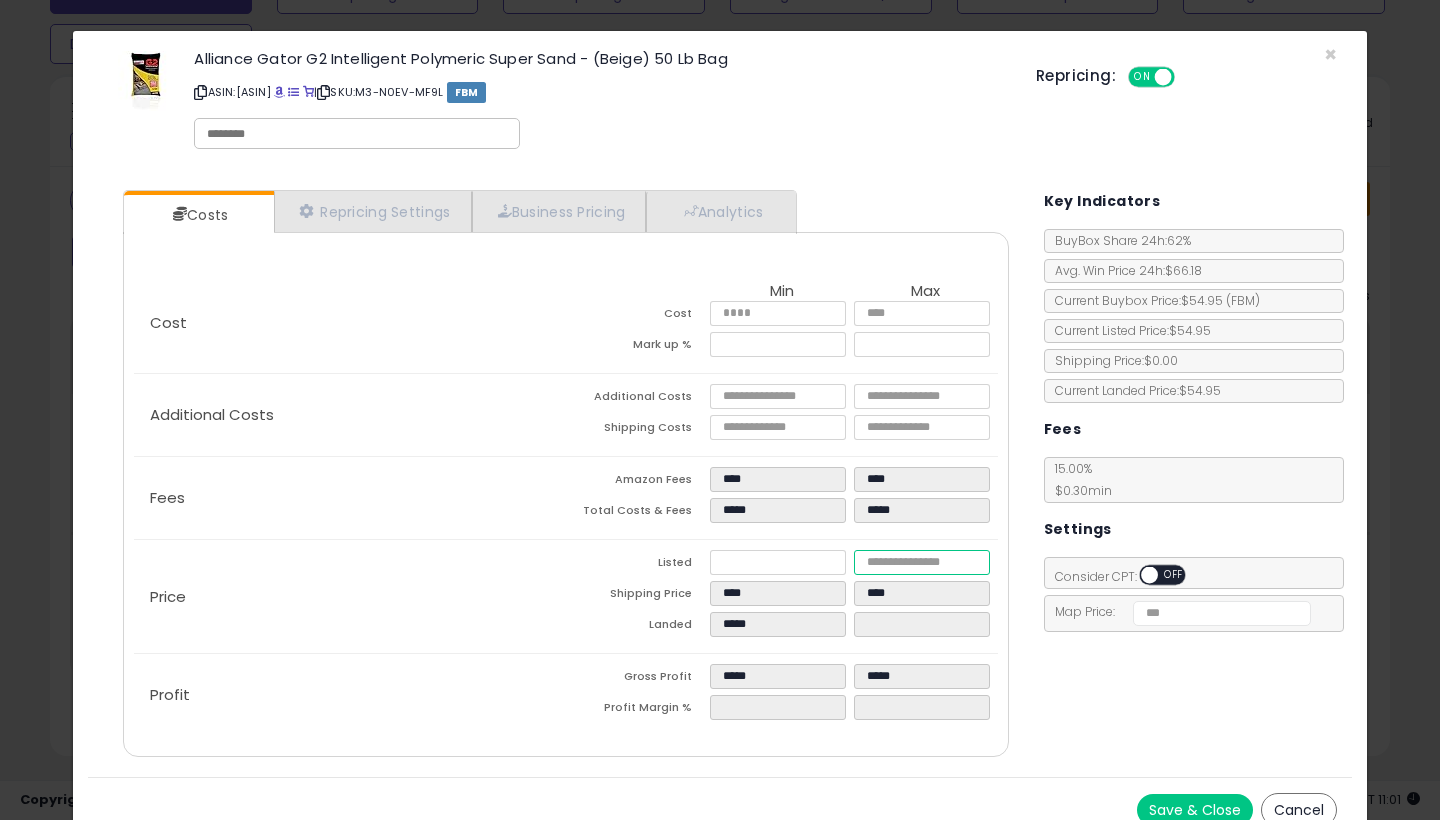 type on "****" 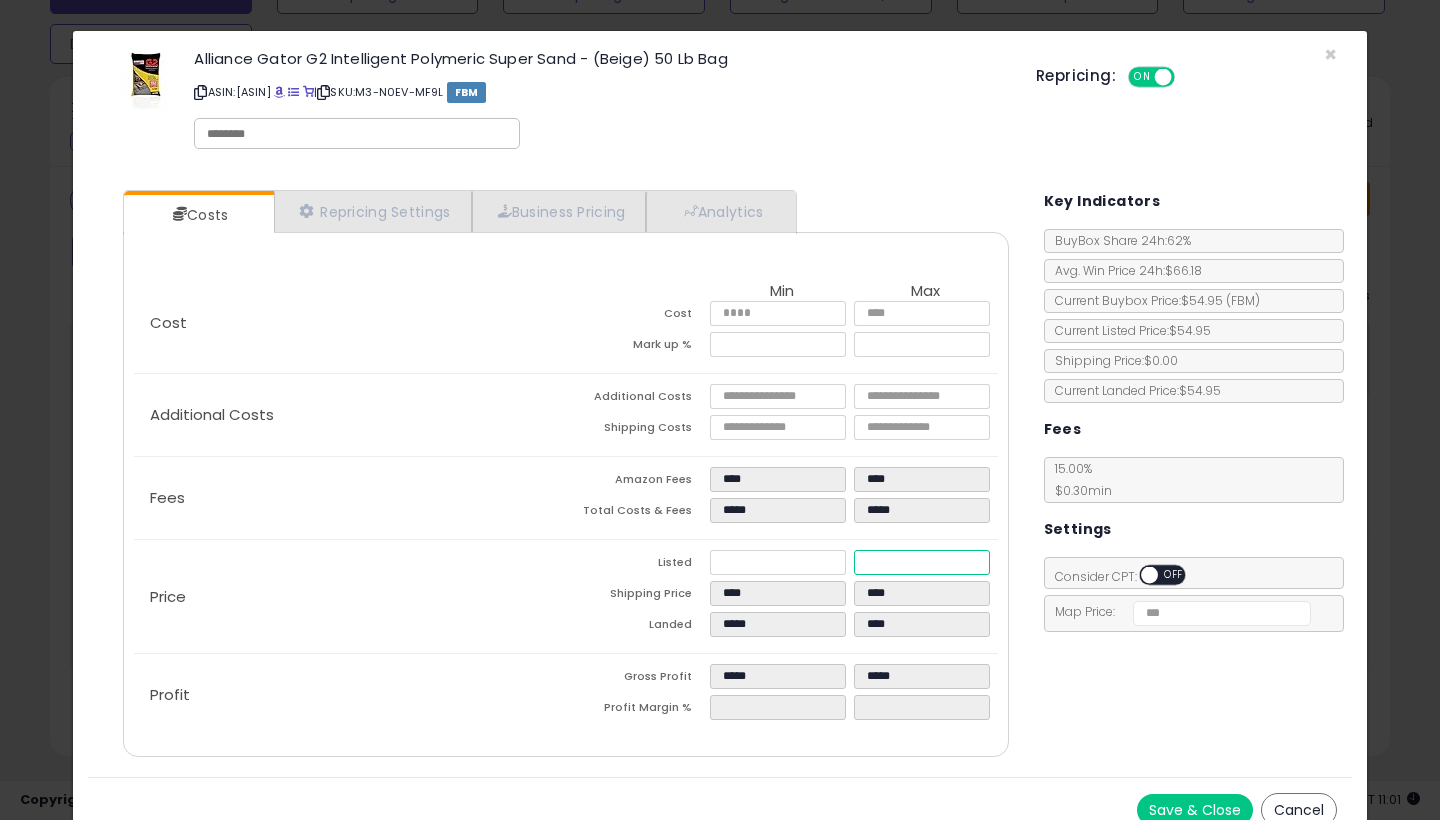 type on "****" 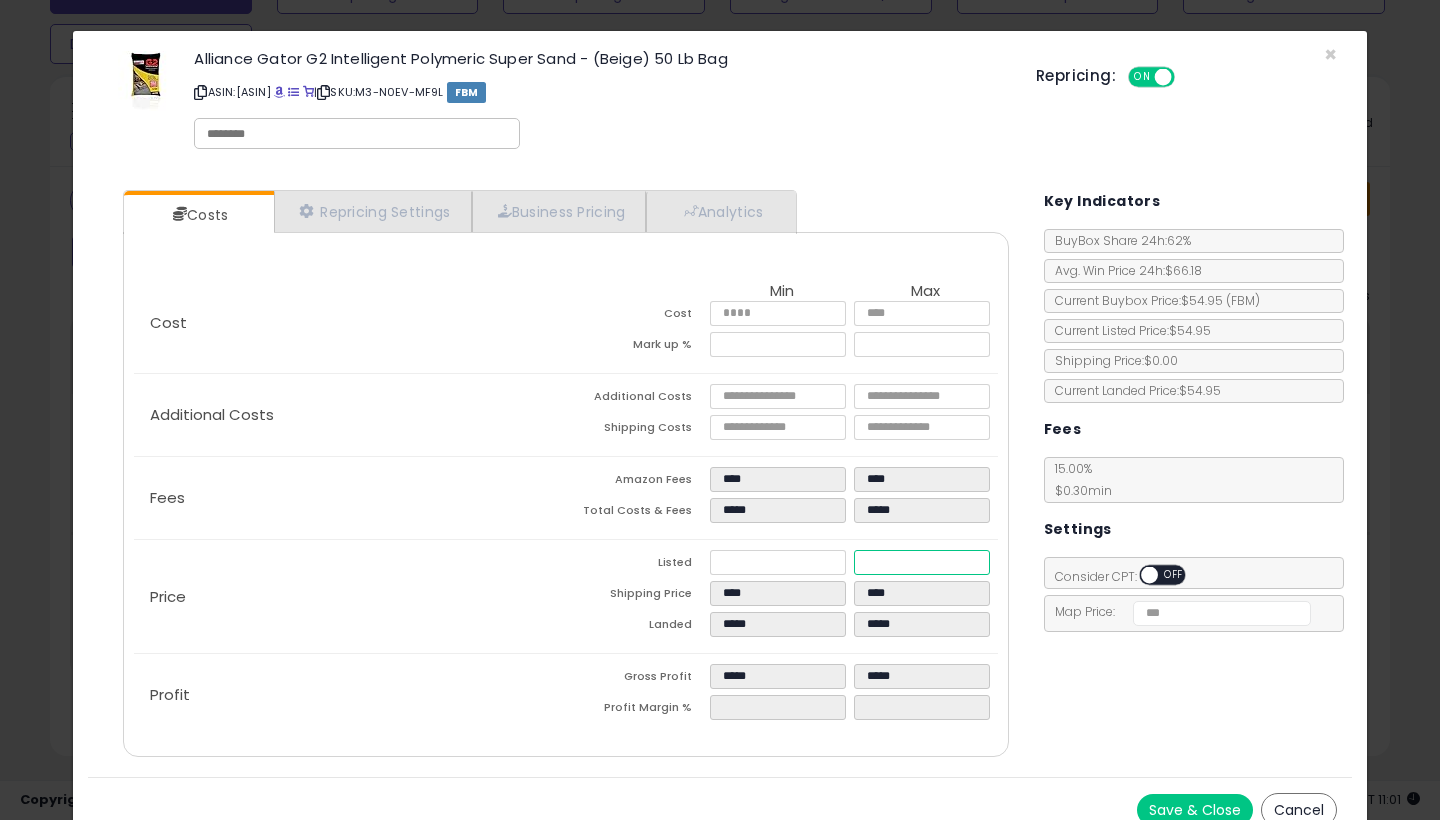 type on "****" 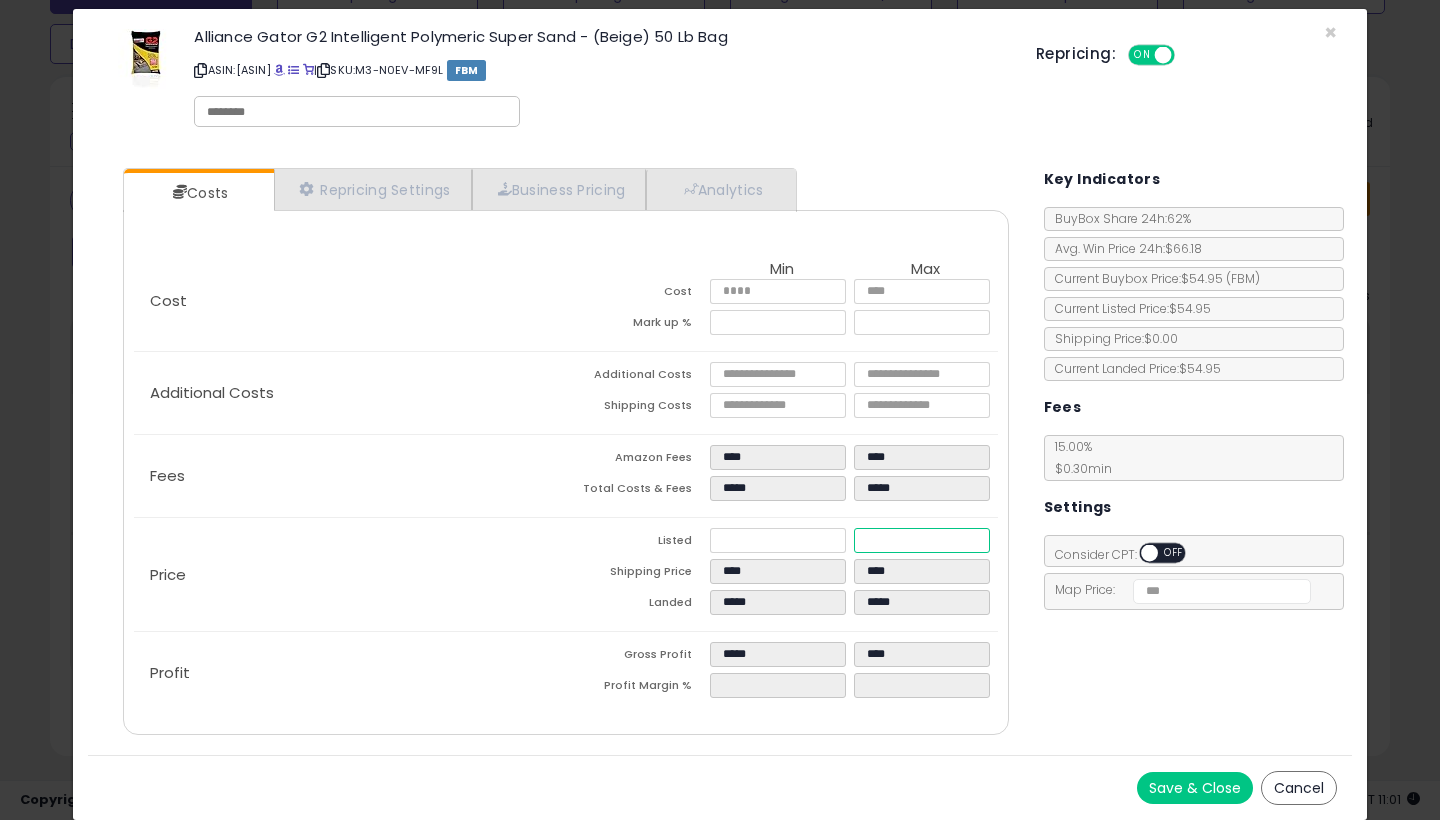 scroll, scrollTop: 21, scrollLeft: 0, axis: vertical 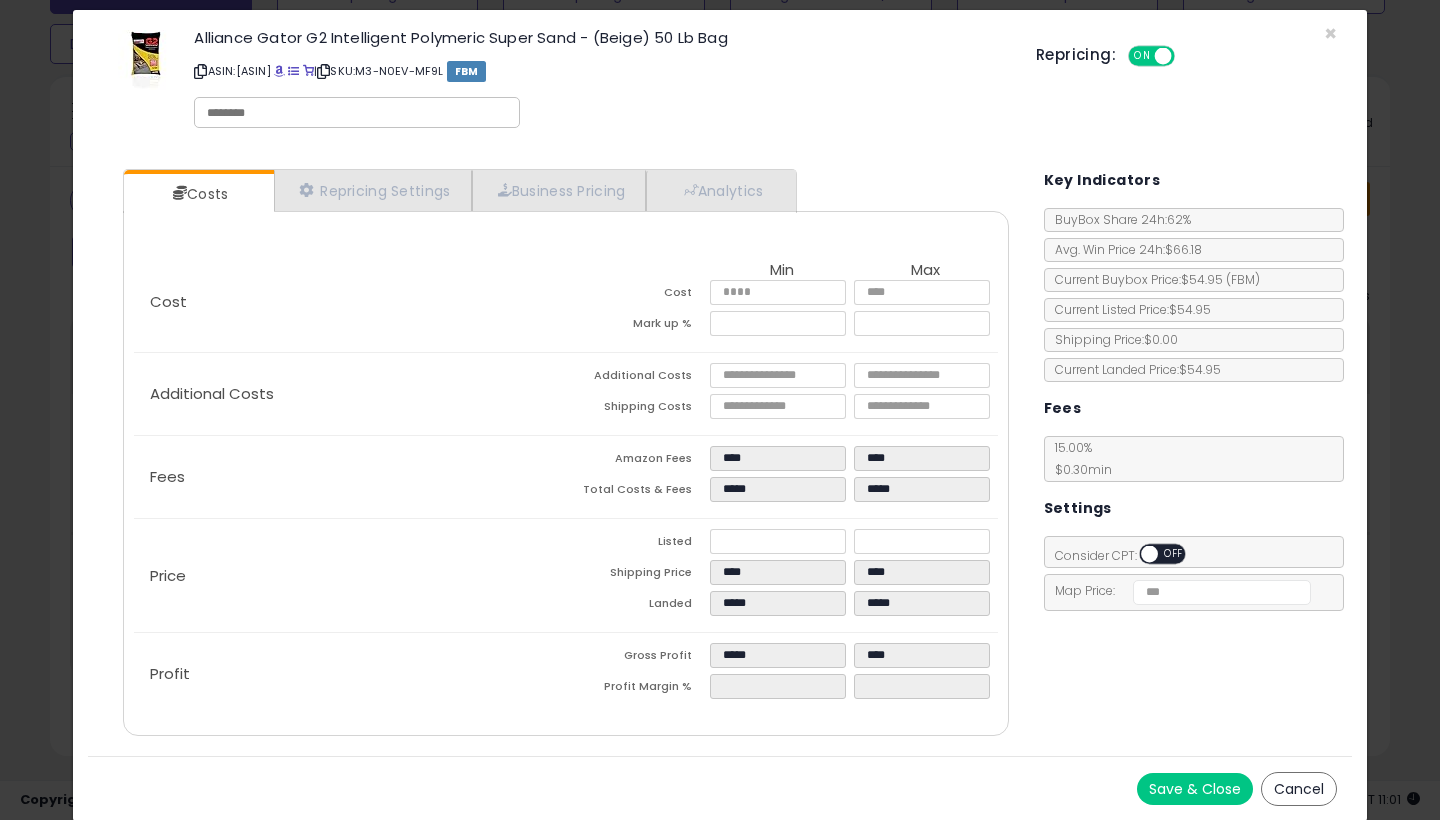 click on "Save & Close" at bounding box center (1195, 789) 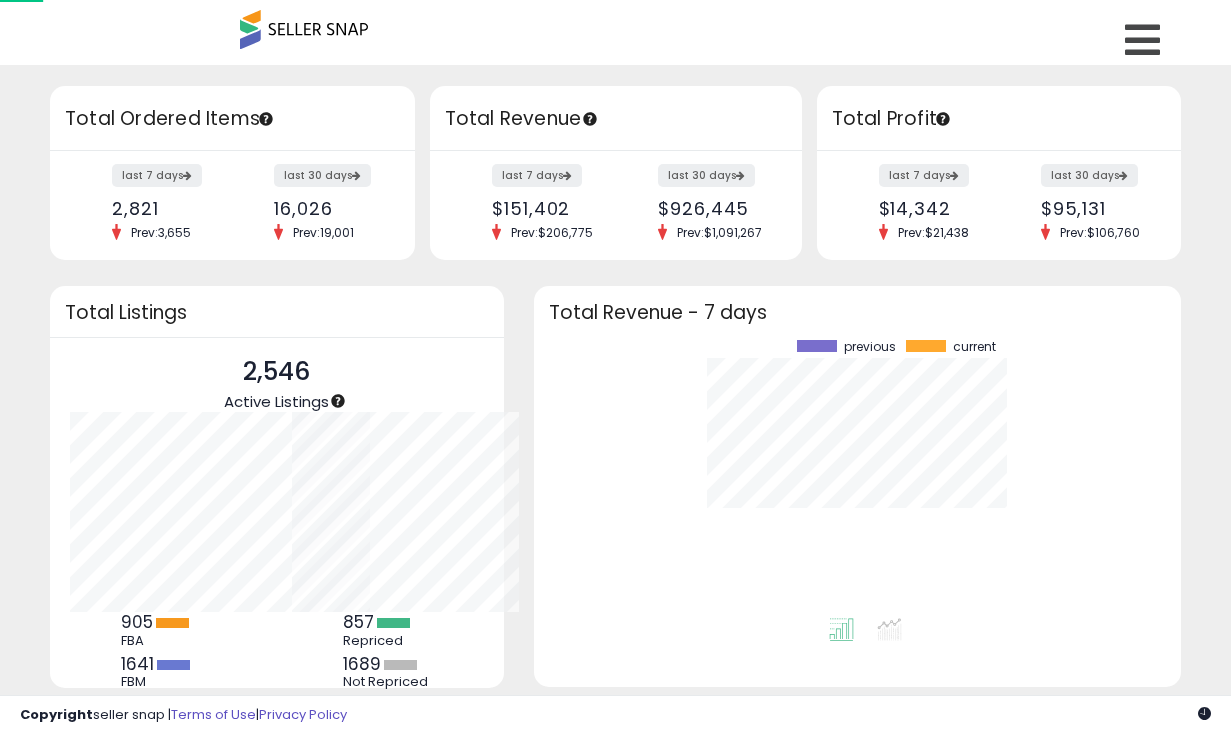 scroll, scrollTop: 0, scrollLeft: 0, axis: both 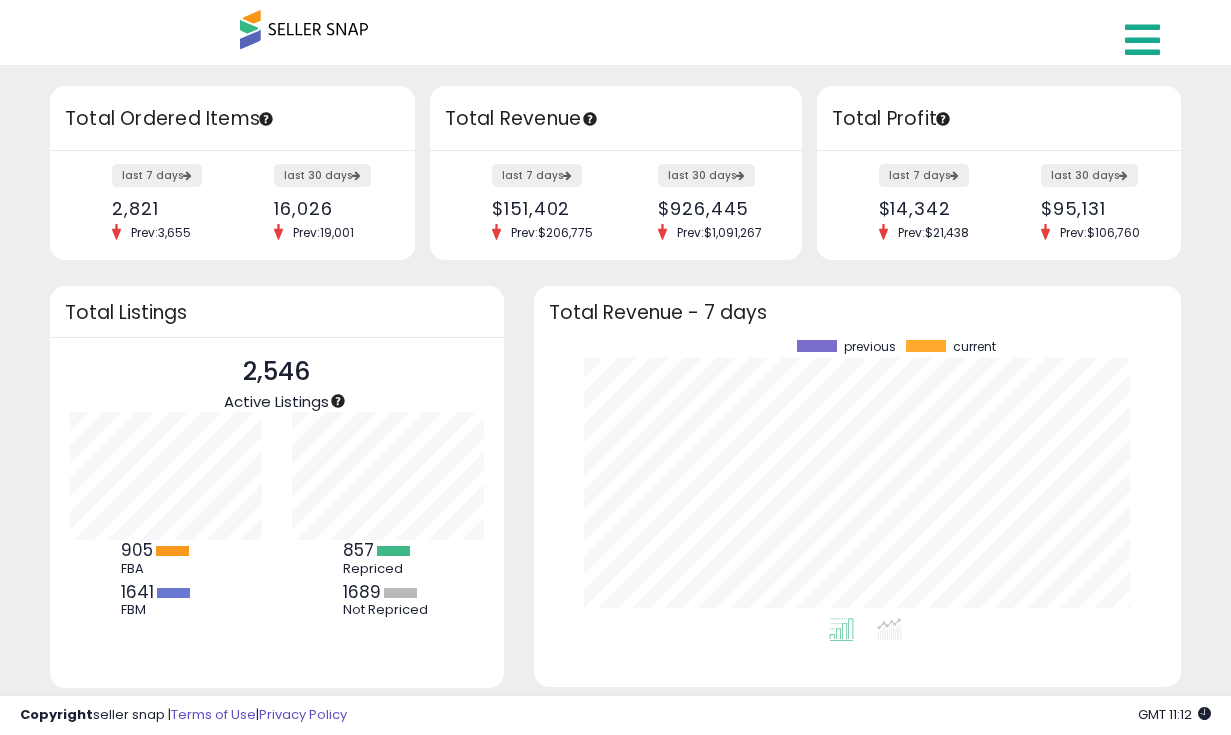 click at bounding box center (1142, 40) 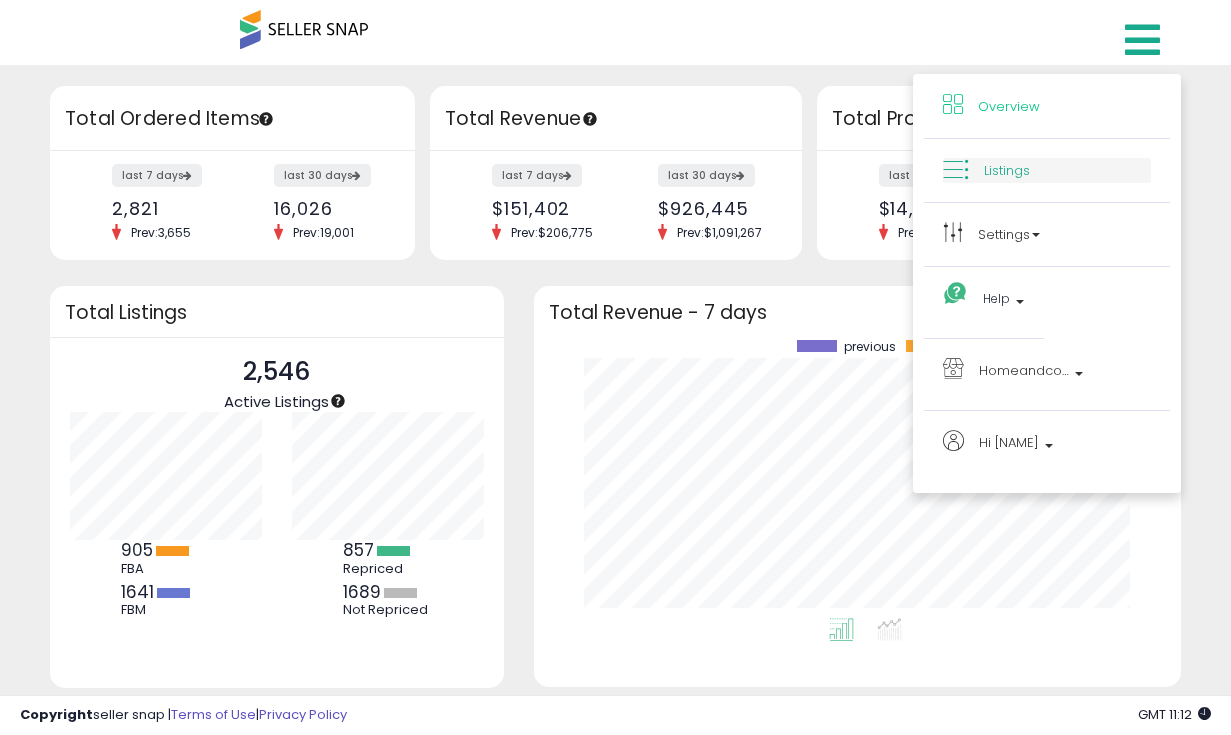 click on "Listings" at bounding box center [1047, 170] 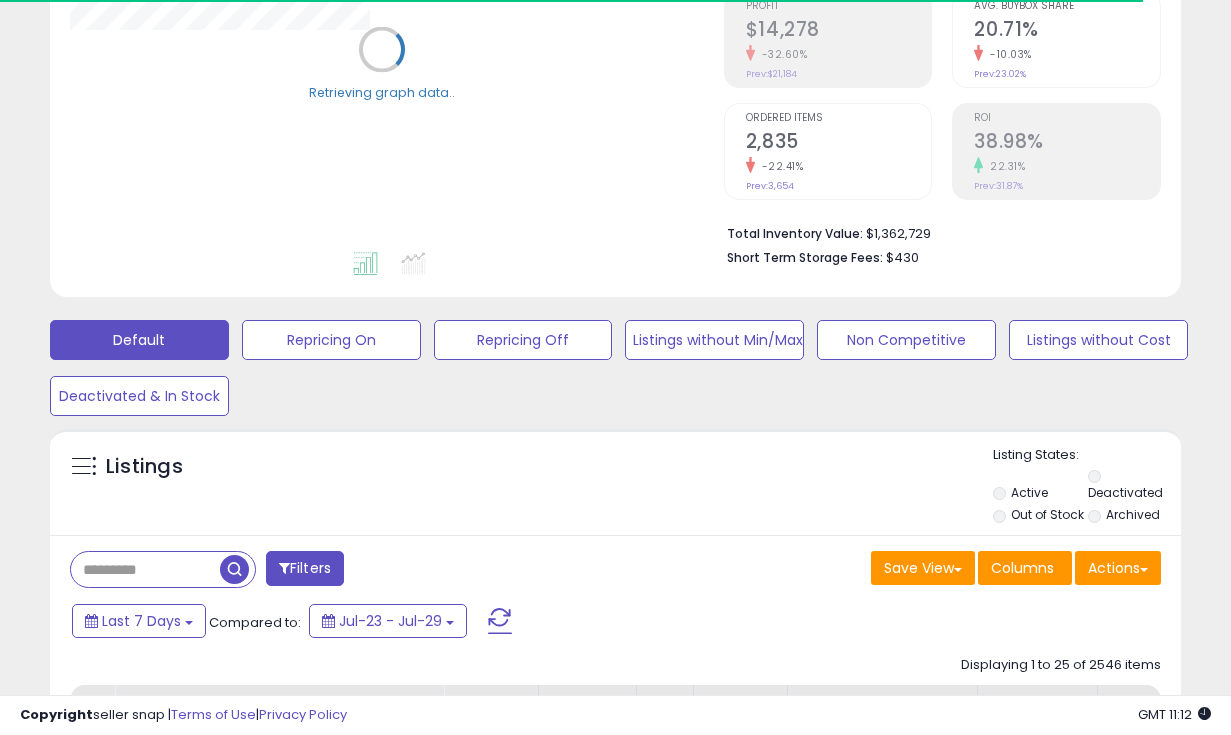 scroll, scrollTop: 407, scrollLeft: 0, axis: vertical 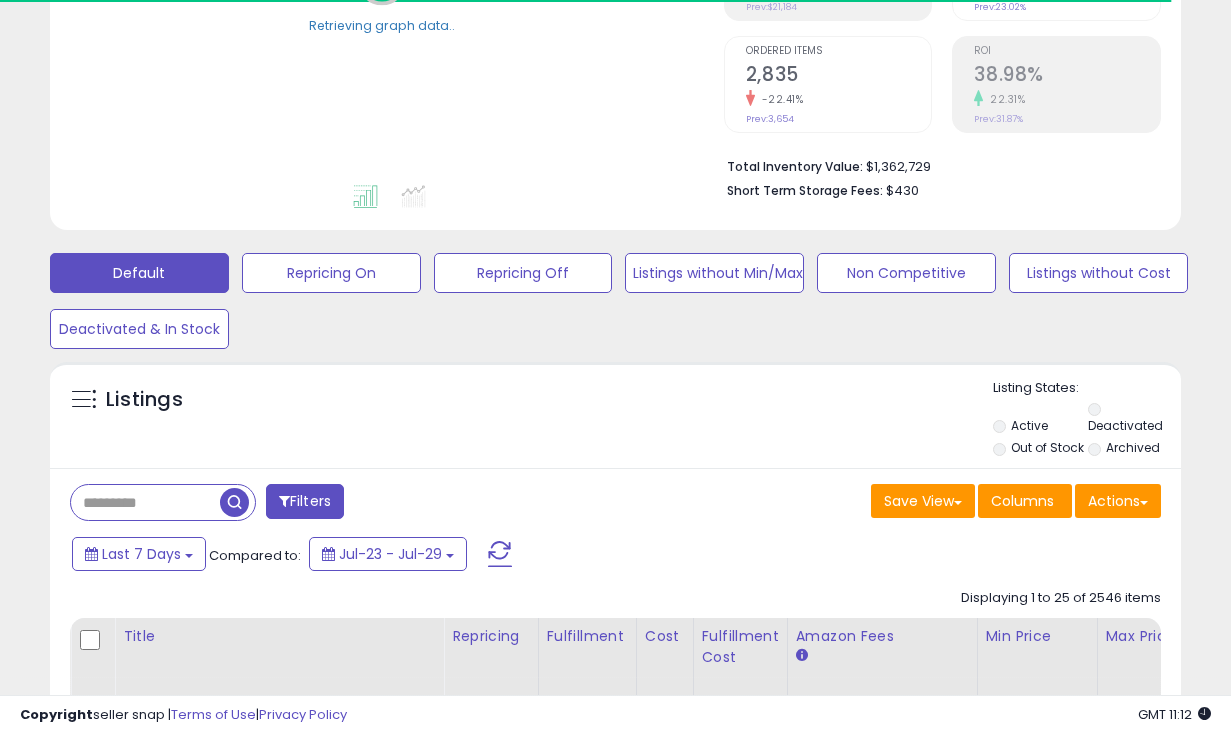 click at bounding box center [145, 502] 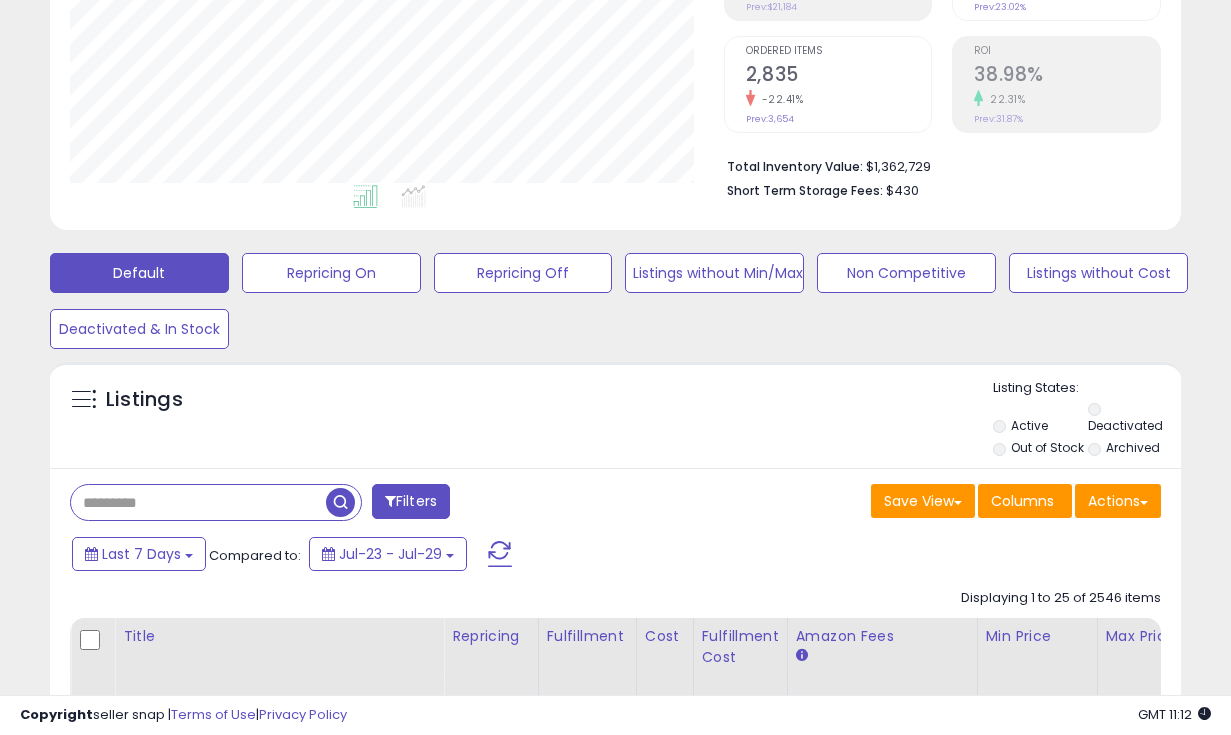 scroll, scrollTop: 999590, scrollLeft: 999346, axis: both 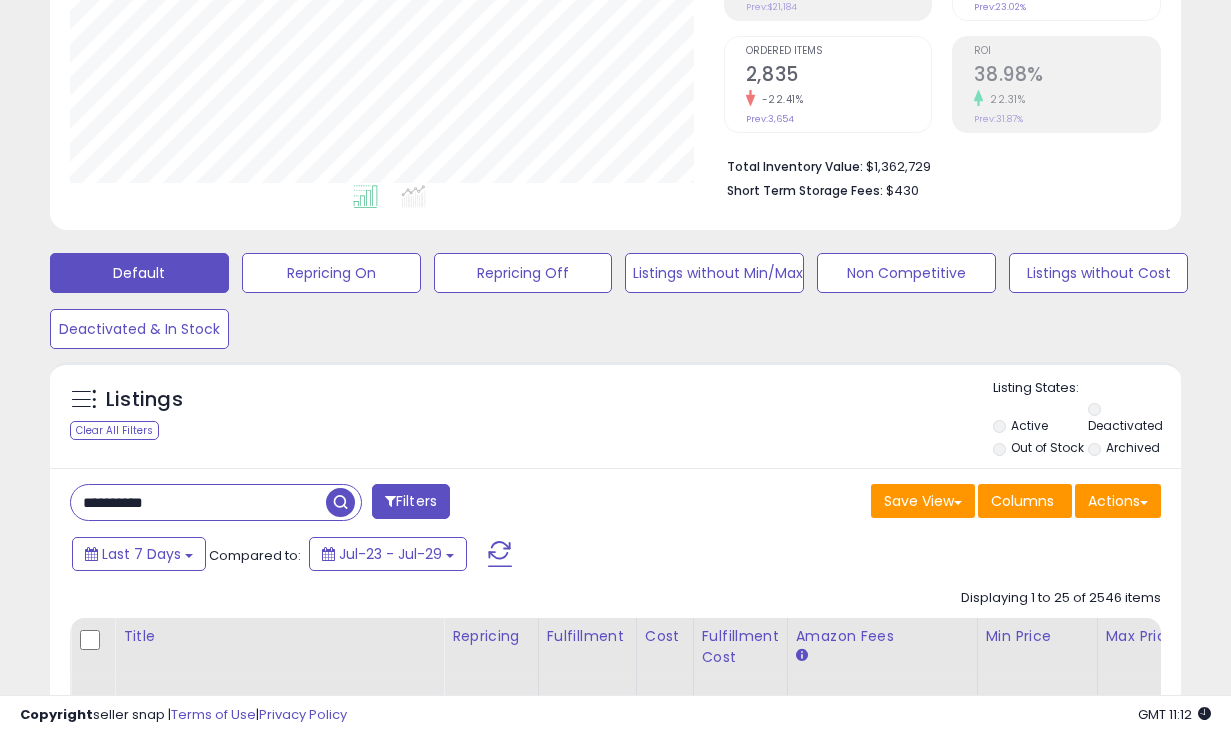 type on "**********" 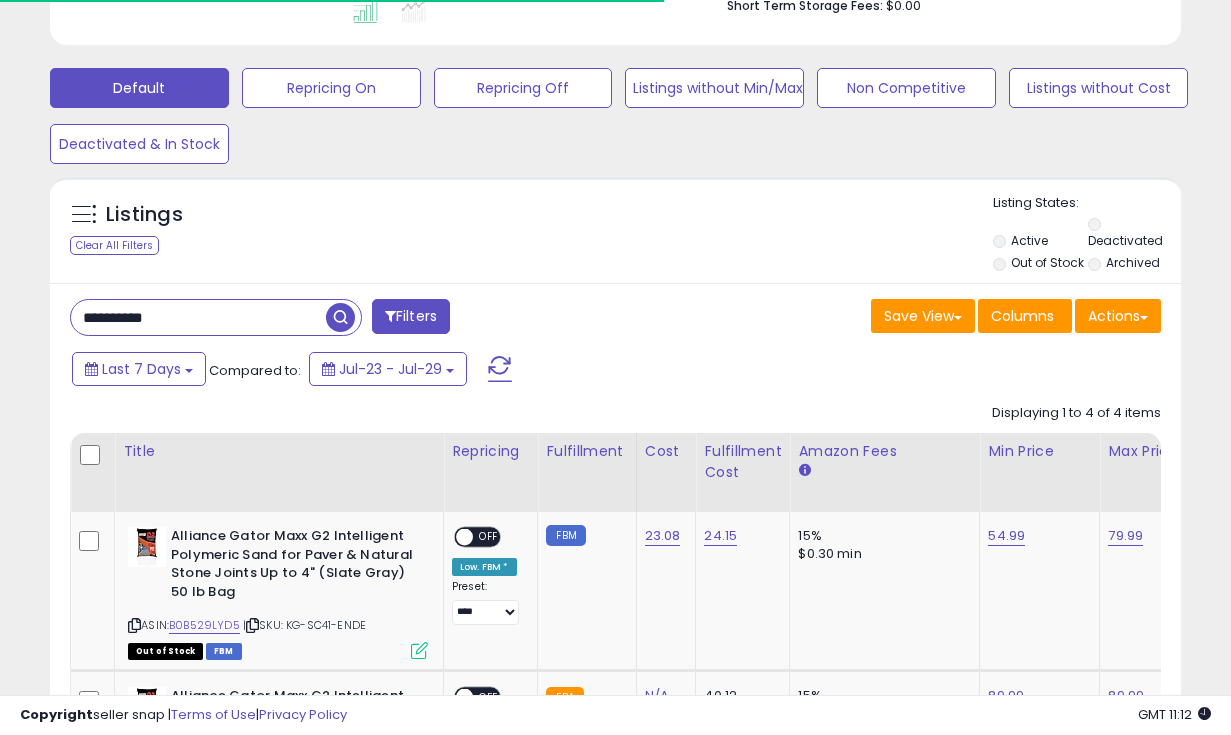 scroll, scrollTop: 894, scrollLeft: 0, axis: vertical 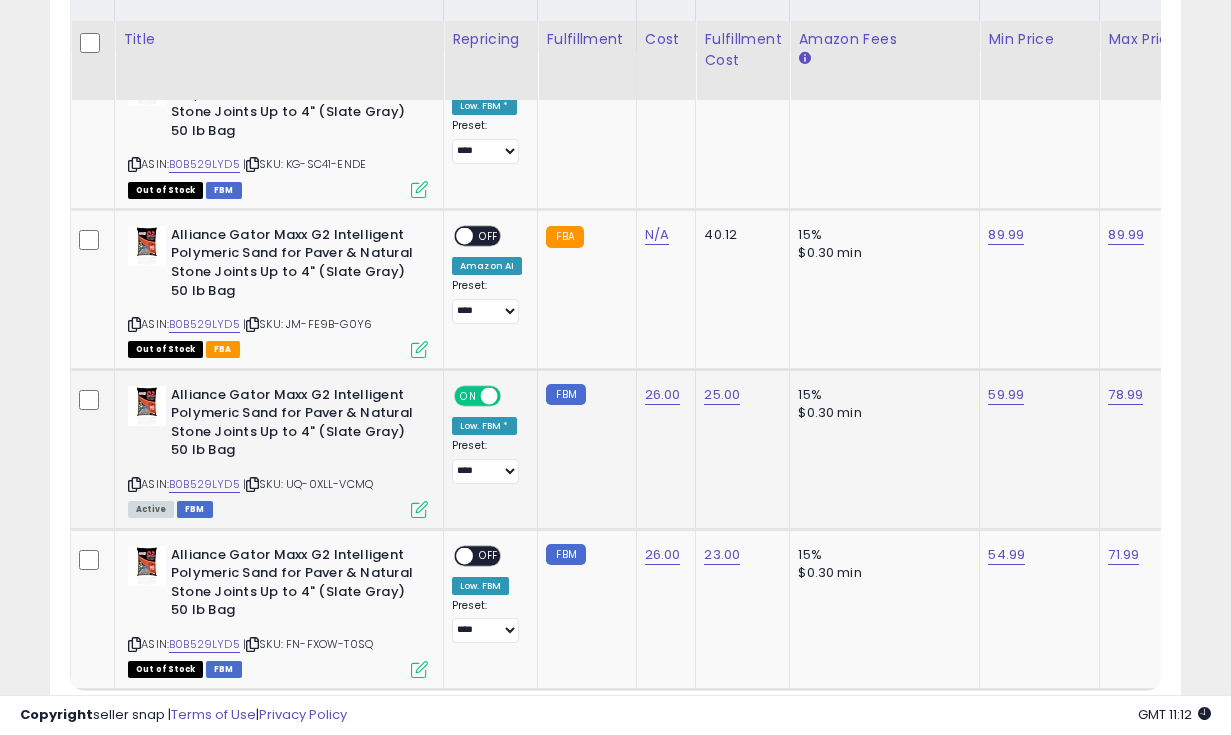 click at bounding box center (419, 509) 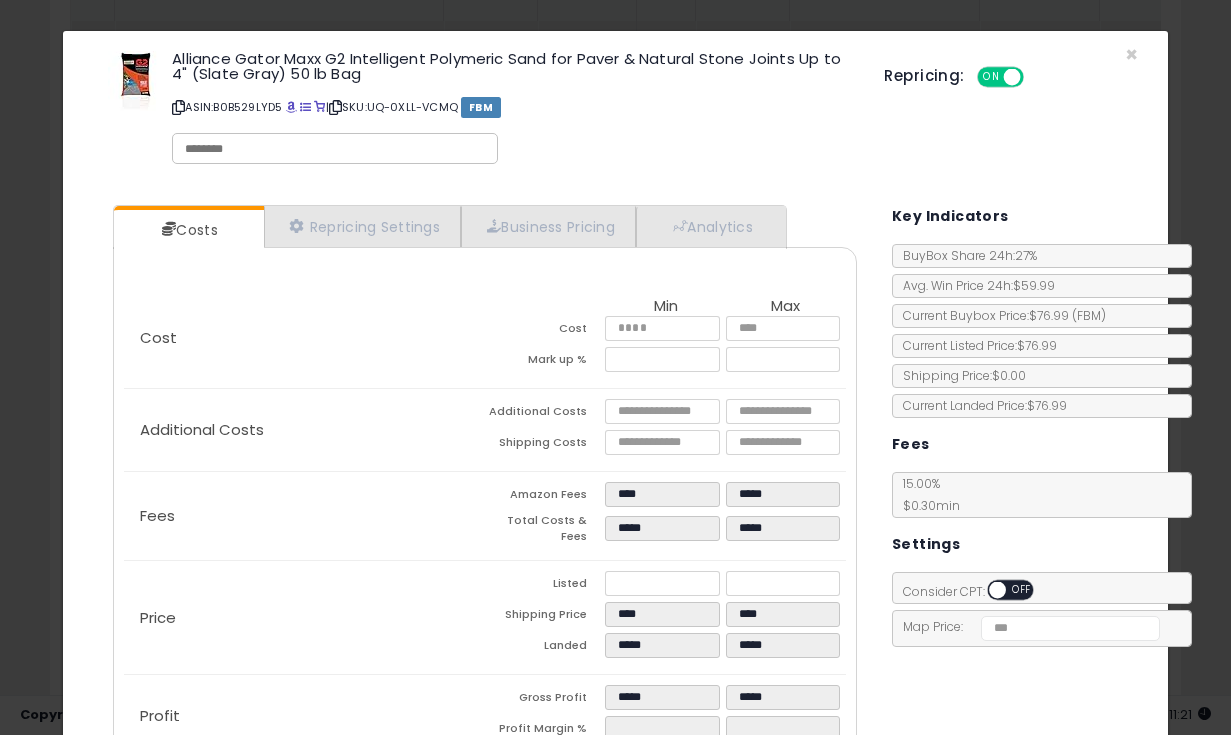 click on "× Close
Alliance Gator Maxx G2 Intelligent Polymeric Sand for Paver & Natural Stone Joints Up to 4" (Slate Gray)  50 lb Bag
ASIN:  B0B529LYD5
|
SKU:  UQ-0XLL-VCMQ
FBM
Repricing:
ON   OFF" at bounding box center (616, 110) 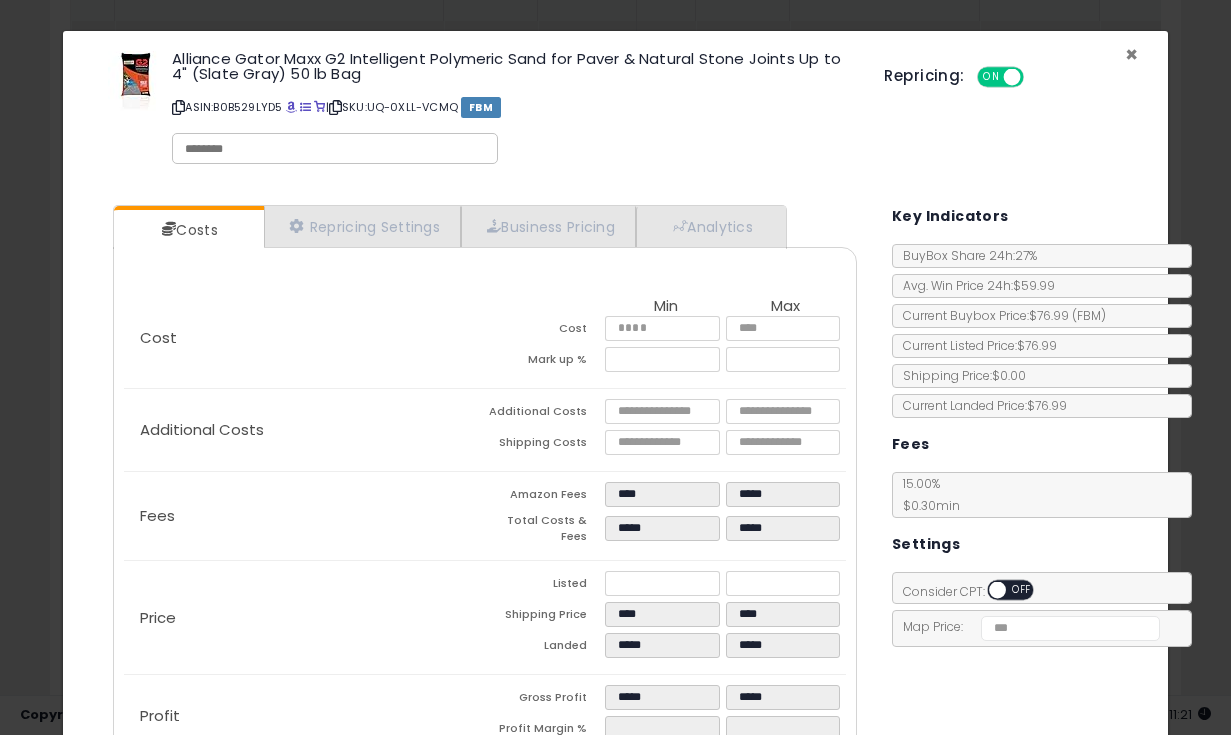 click on "×" at bounding box center [1131, 54] 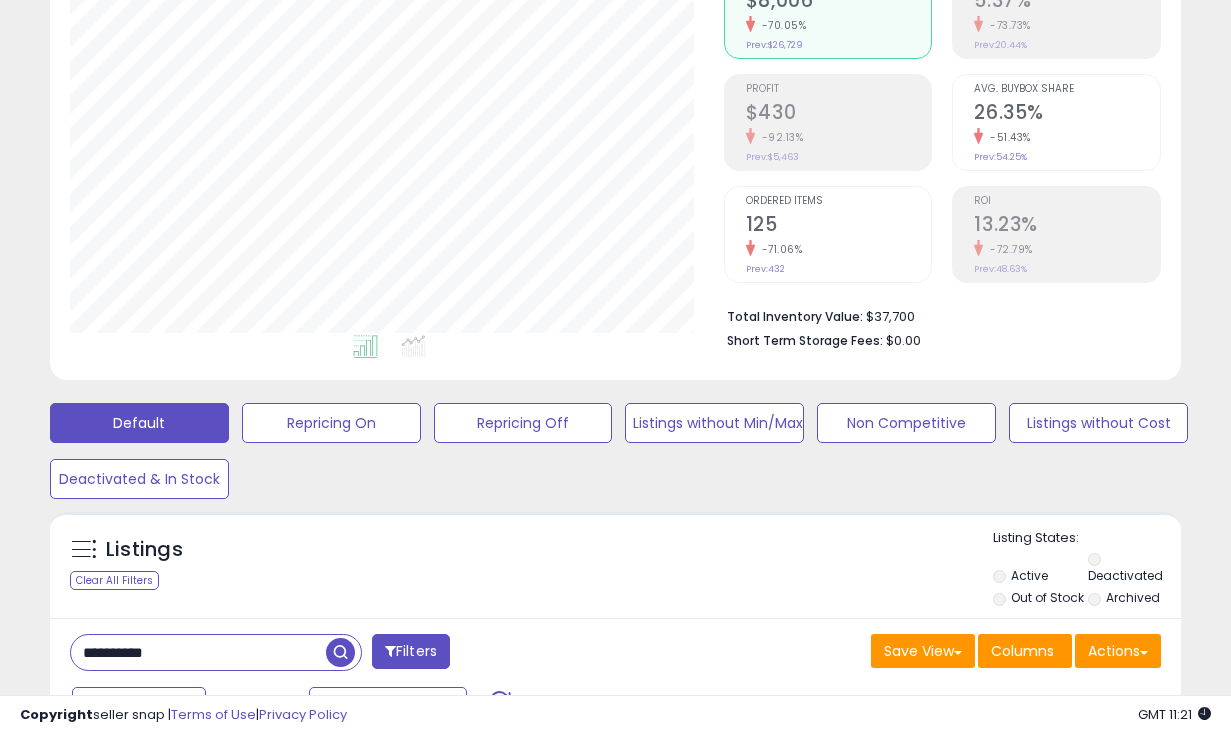 scroll, scrollTop: 323, scrollLeft: 0, axis: vertical 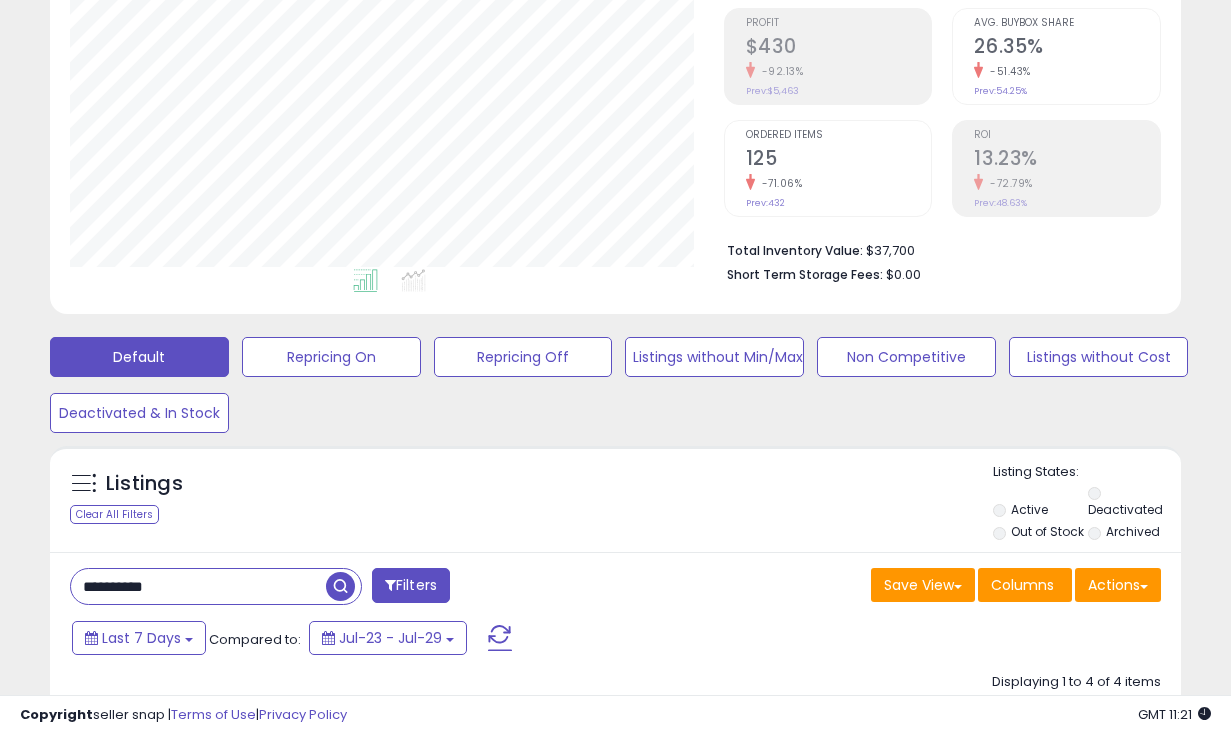 click on "**********" at bounding box center [615, 1025] 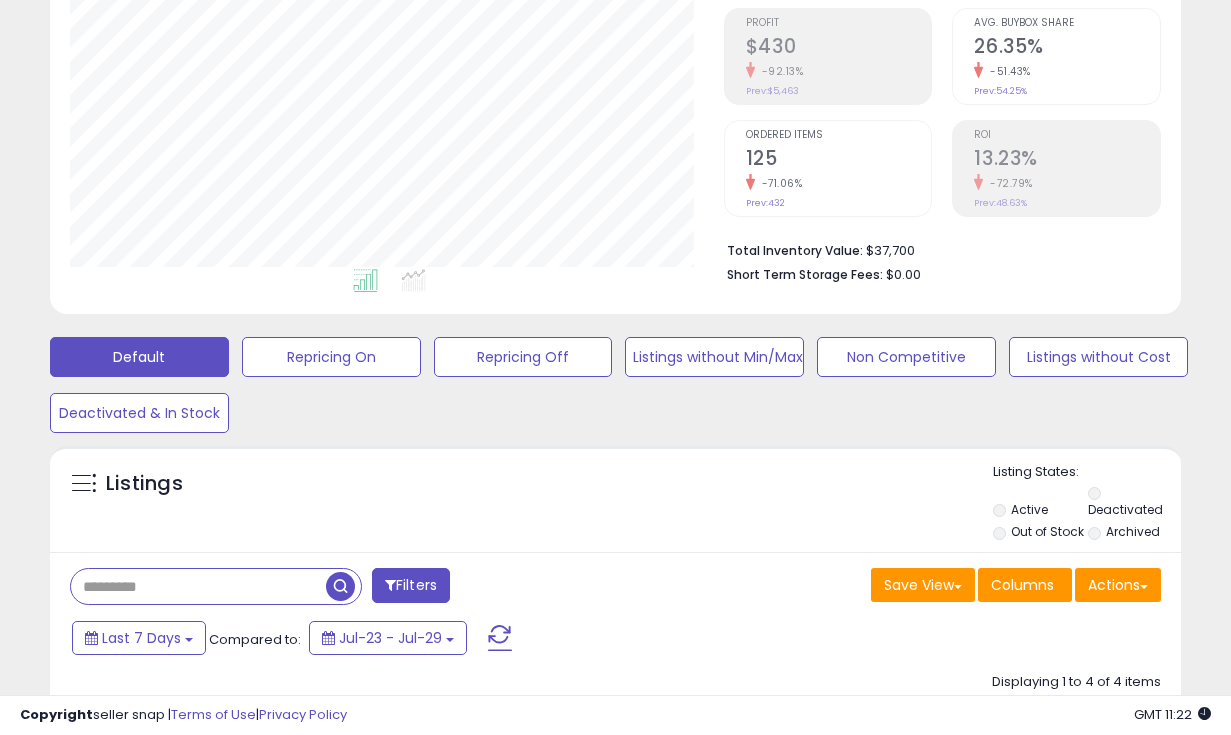 paste on "**********" 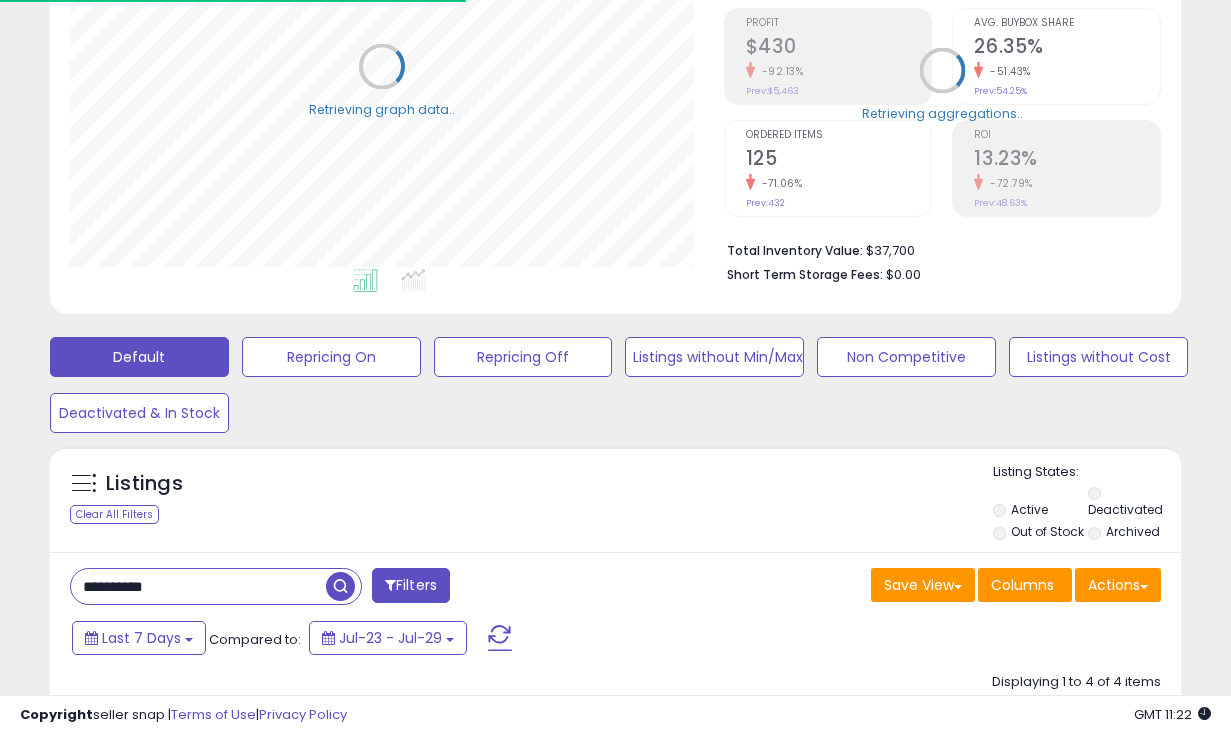 scroll, scrollTop: 329, scrollLeft: 0, axis: vertical 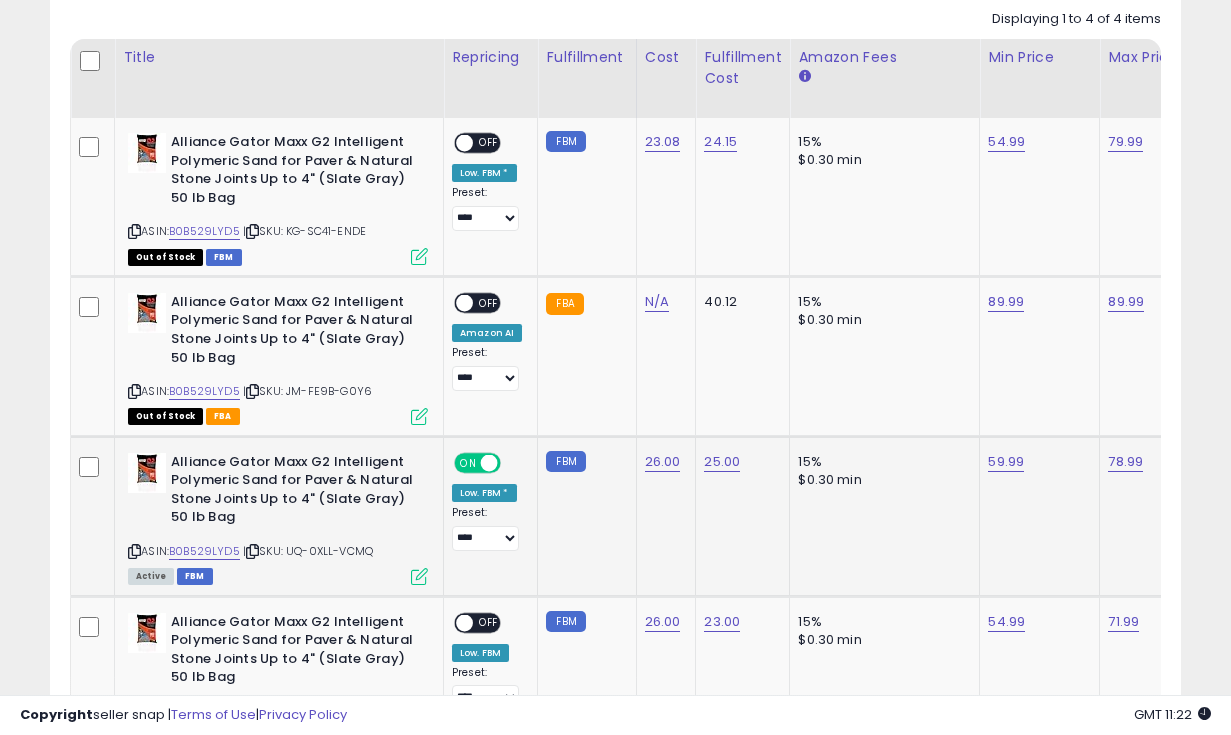 click at bounding box center (419, 576) 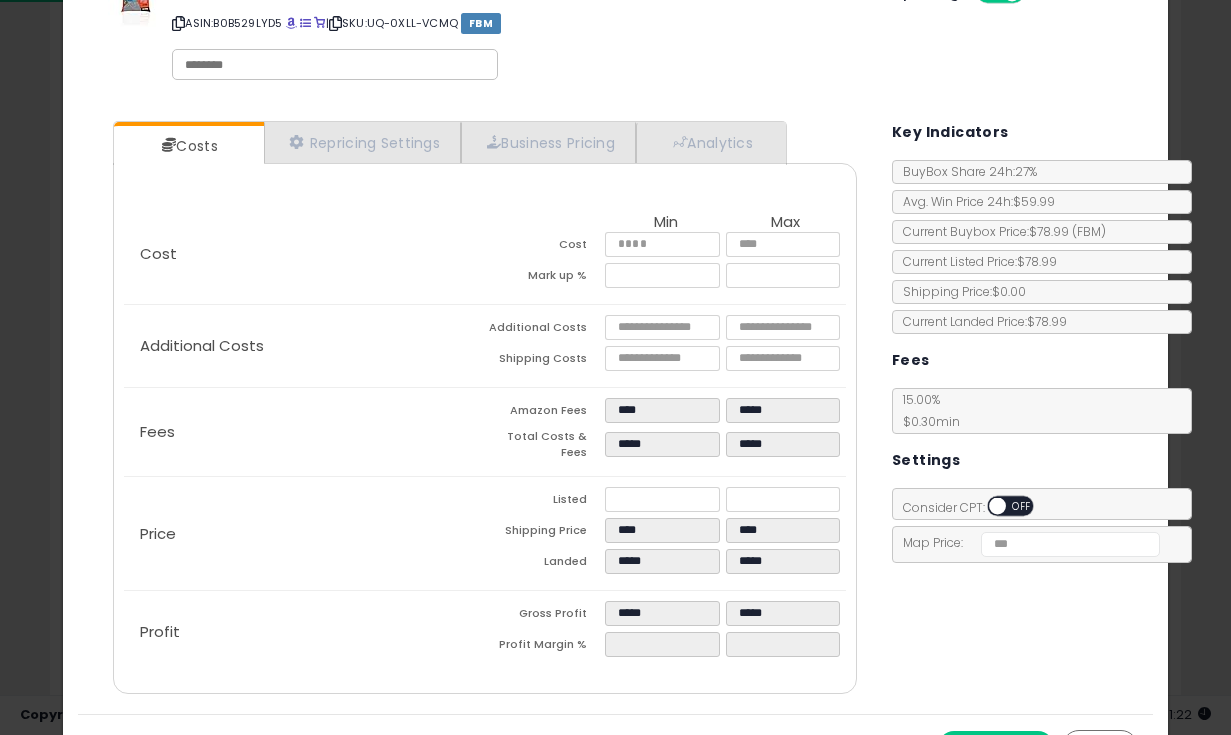 scroll, scrollTop: 97, scrollLeft: 0, axis: vertical 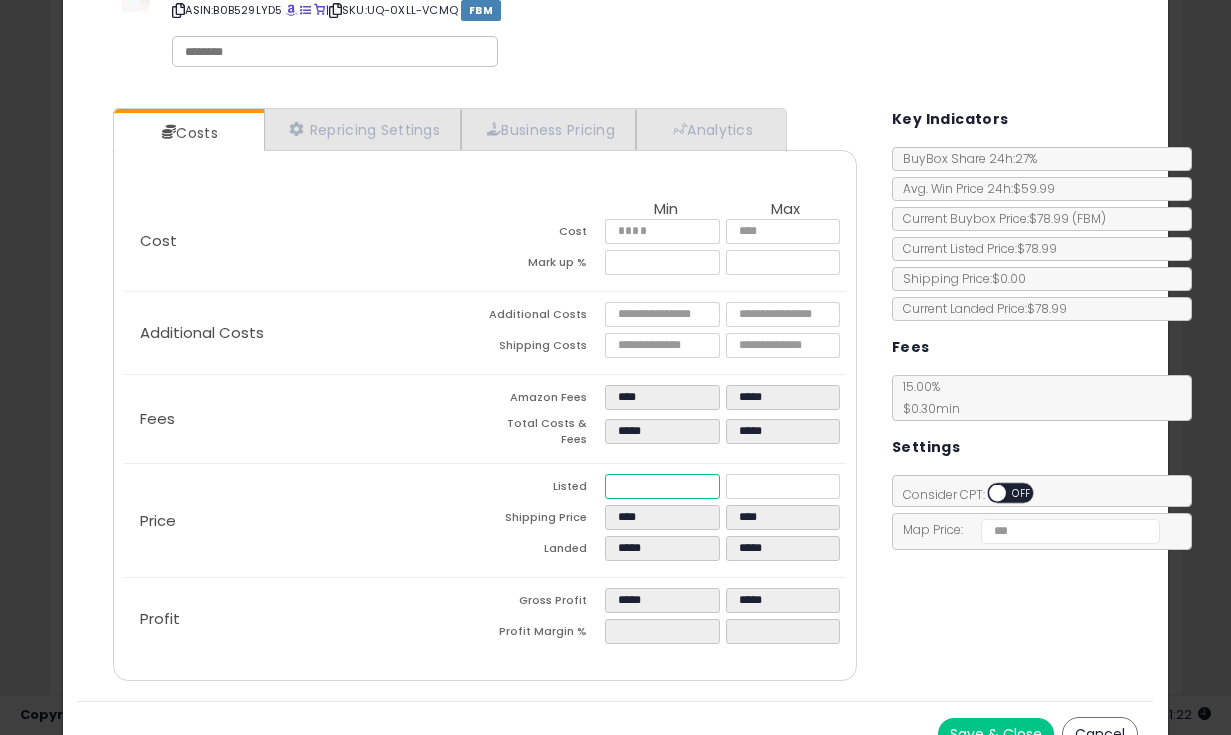 click on "*****" at bounding box center (662, 486) 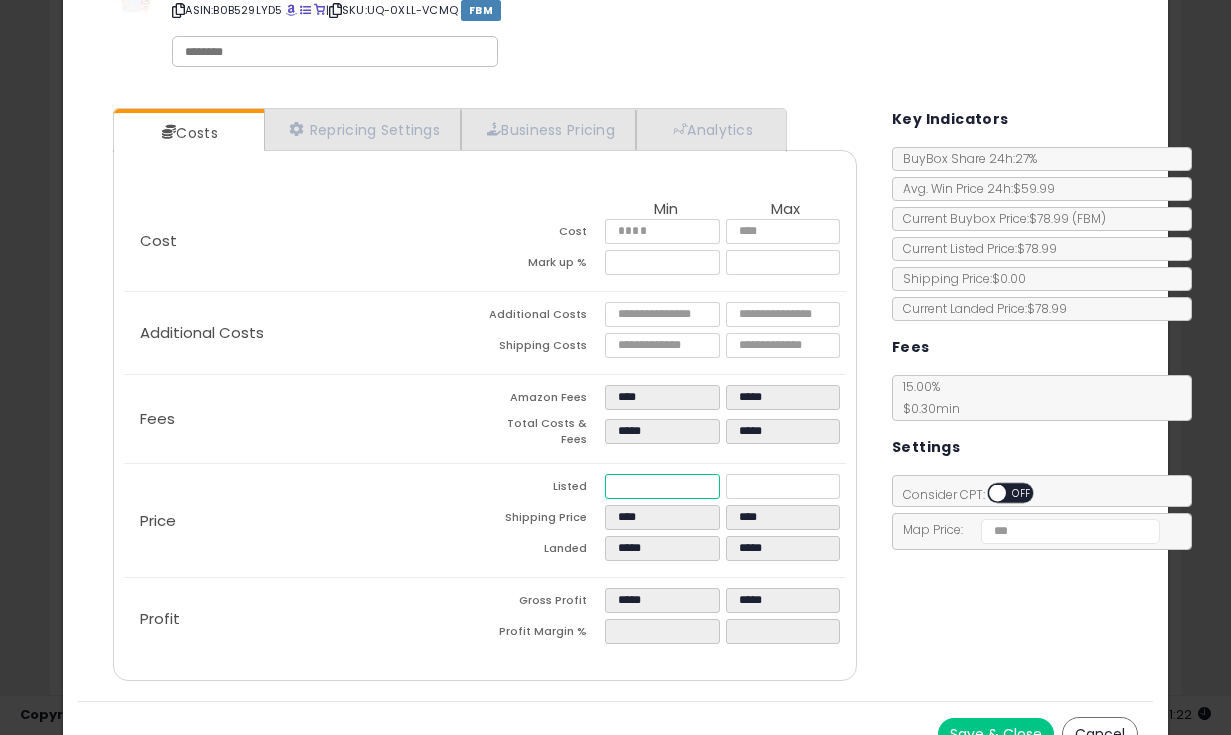 type on "****" 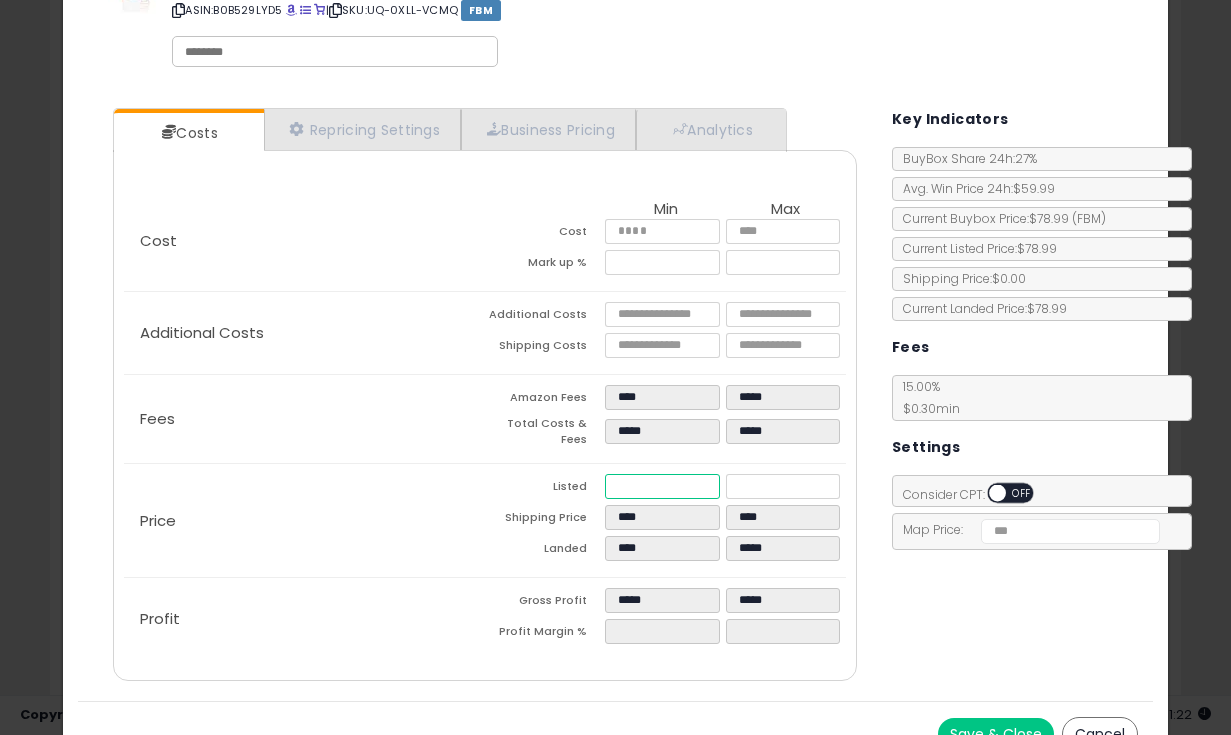 type on "****" 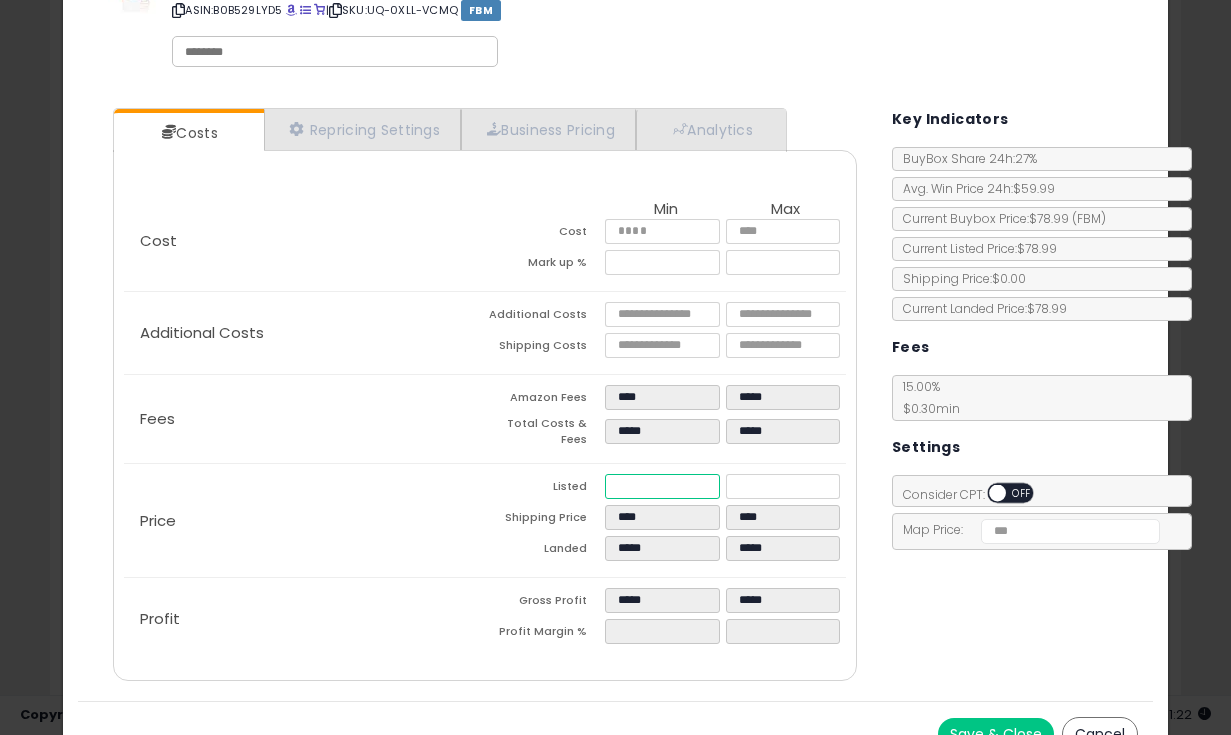 type on "****" 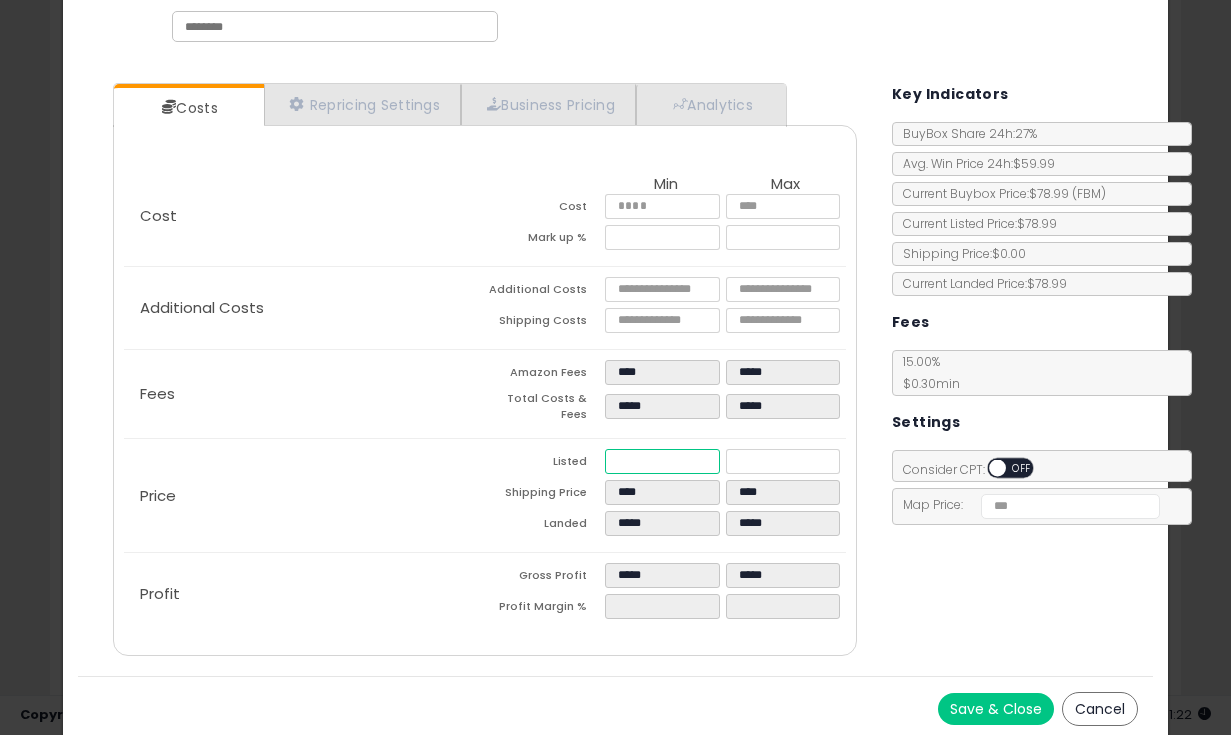 scroll, scrollTop: 121, scrollLeft: 0, axis: vertical 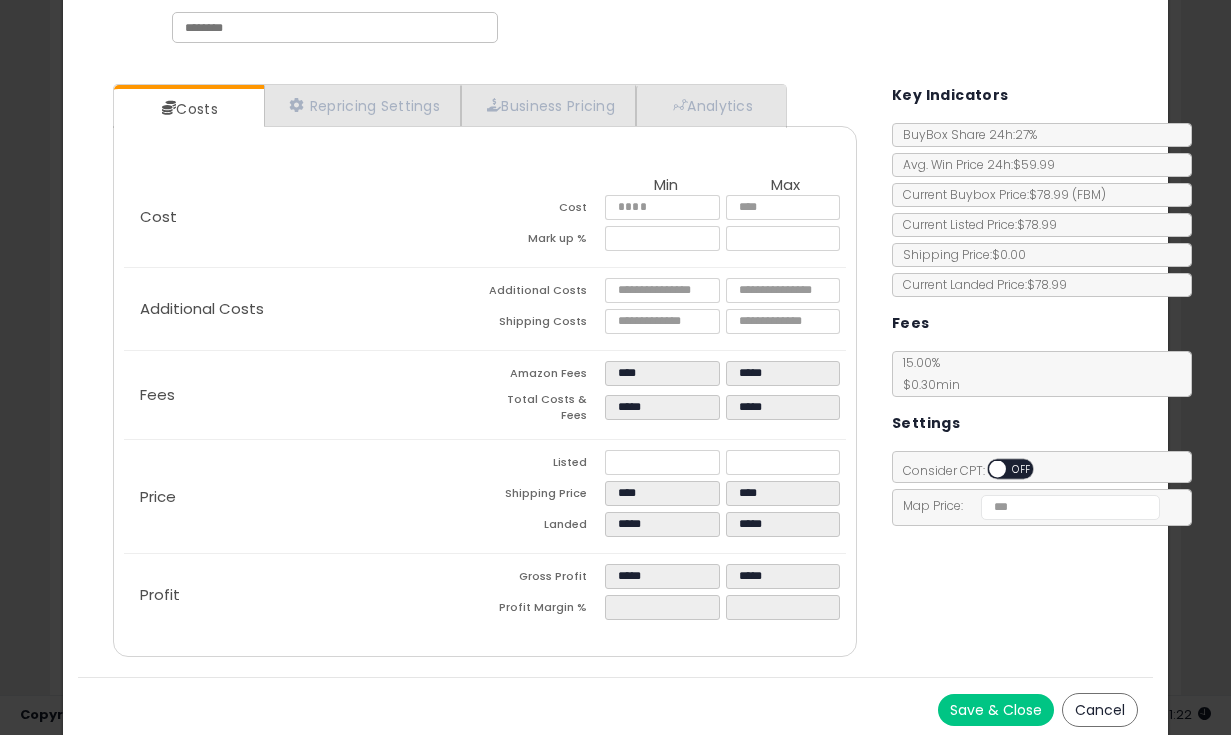click on "Save & Close" at bounding box center (996, 710) 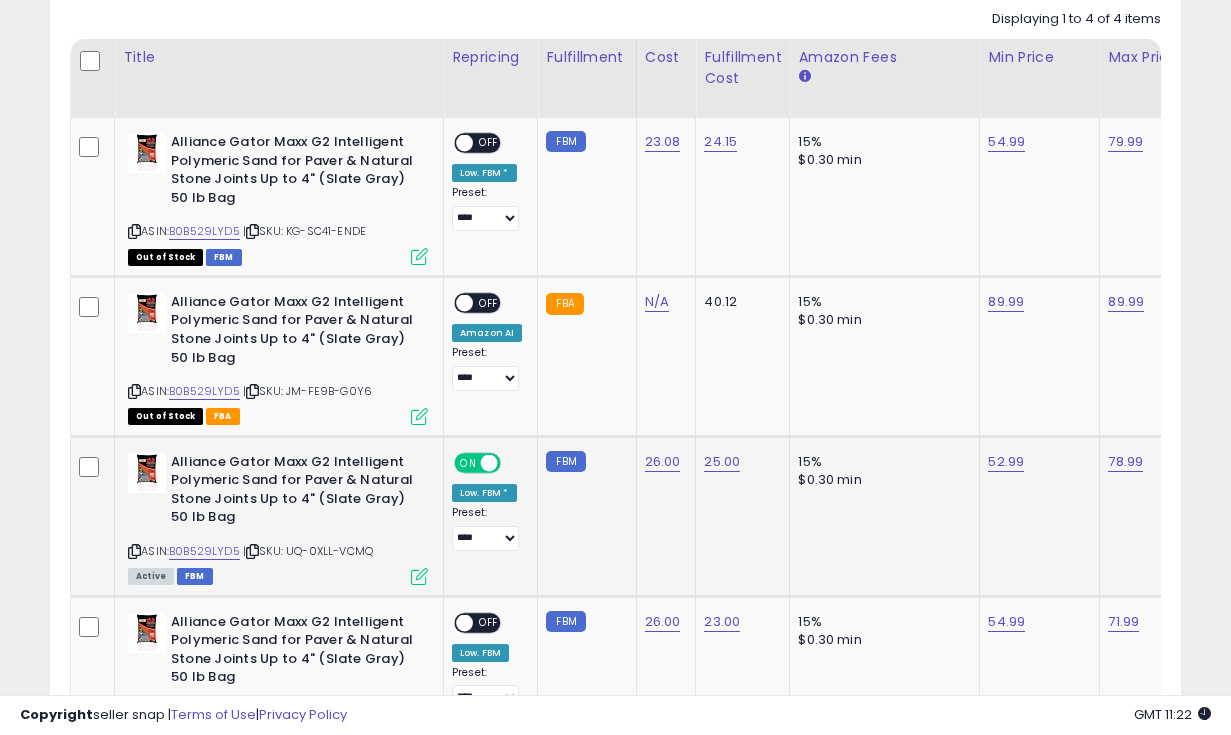 click at bounding box center [419, 576] 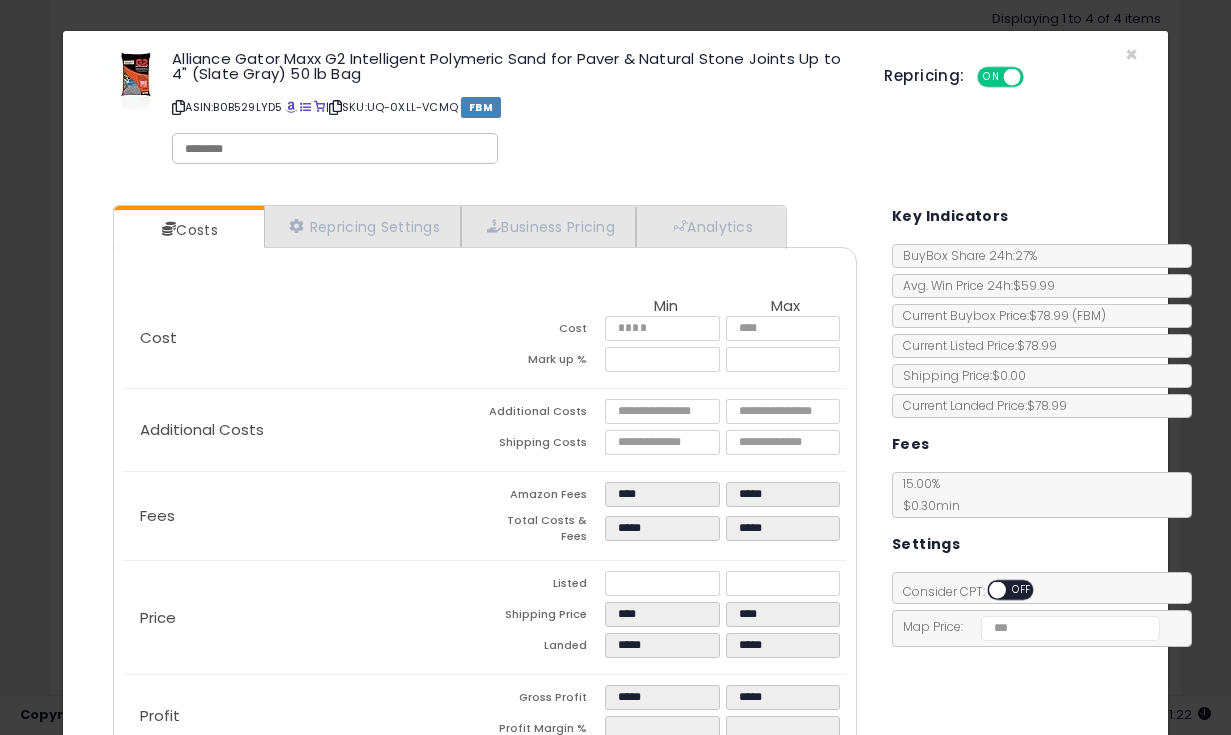click on "Repricing:
ON   OFF" at bounding box center (1011, 74) 